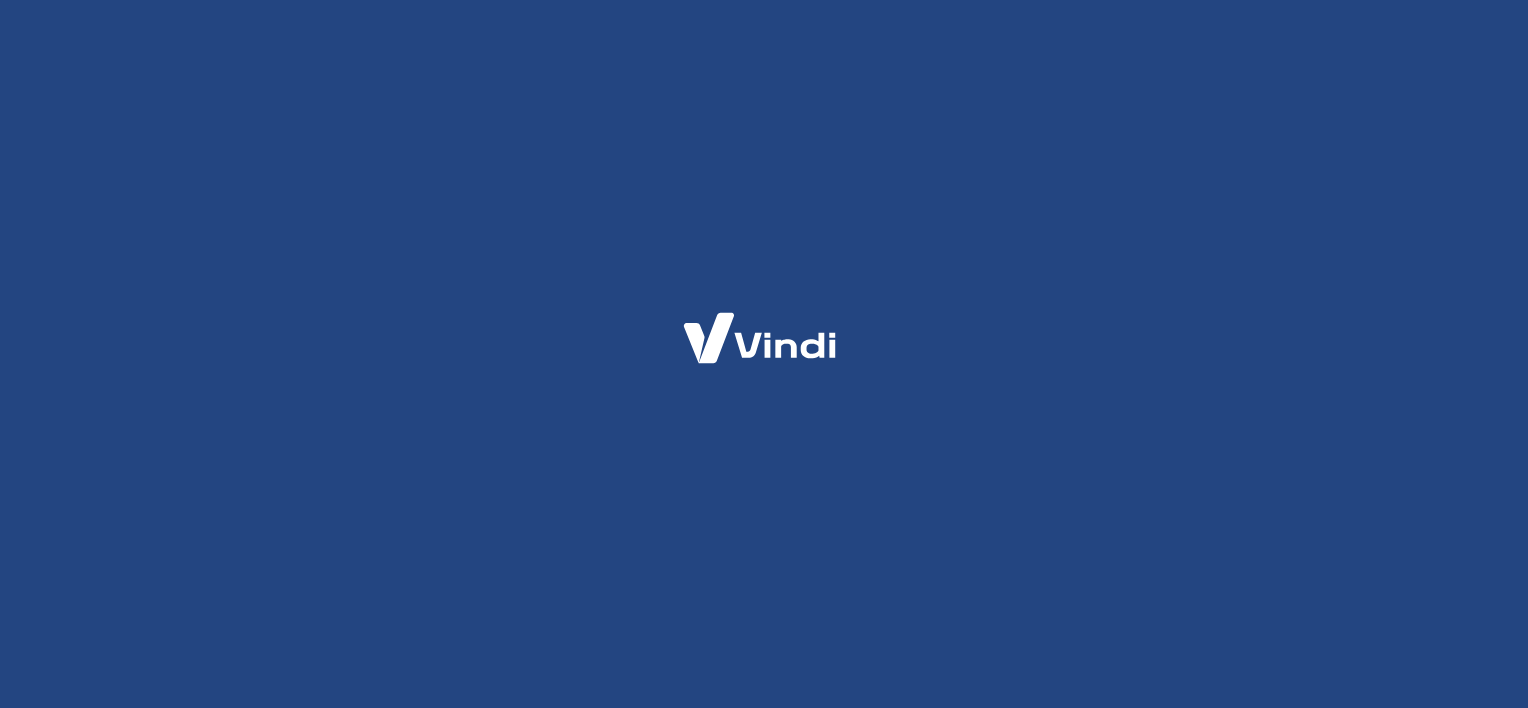 scroll, scrollTop: 0, scrollLeft: 0, axis: both 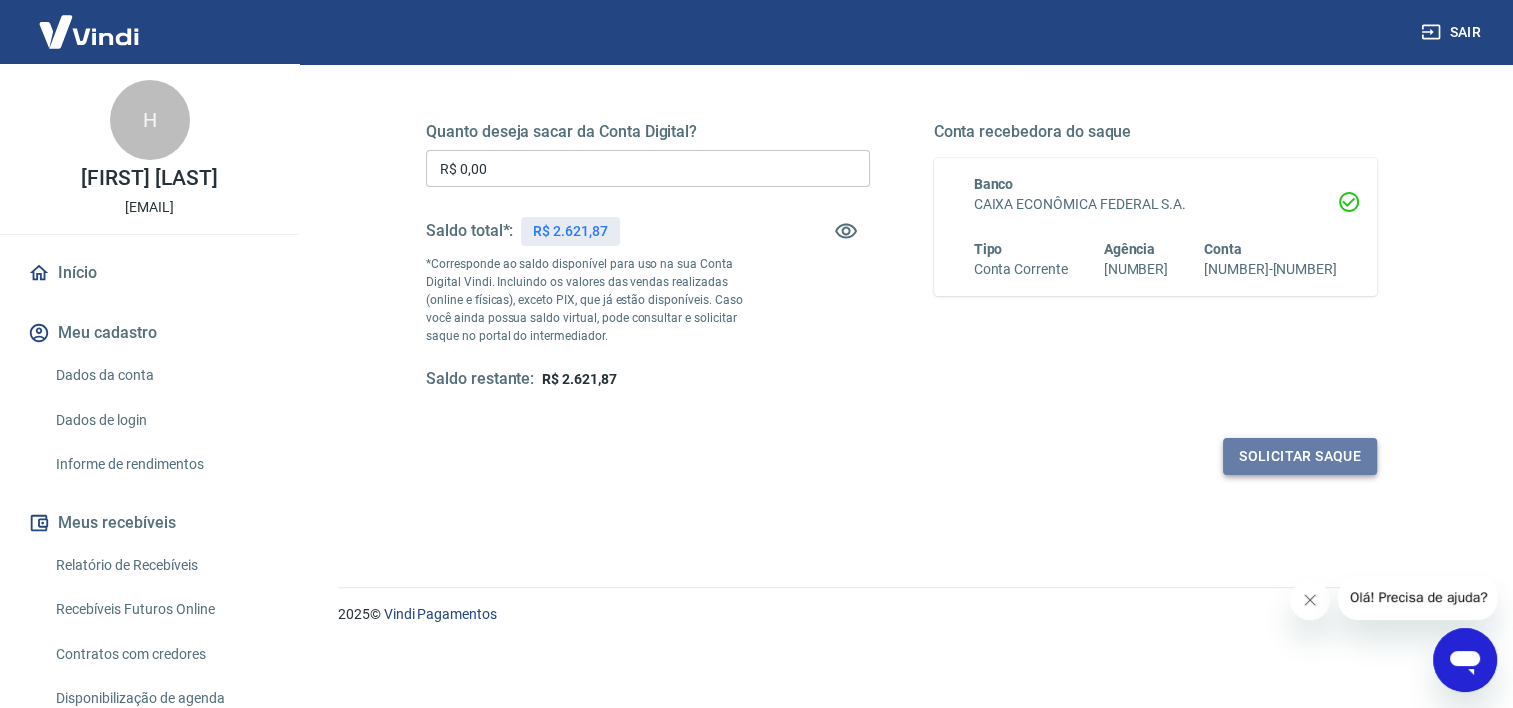 click on "Solicitar saque" at bounding box center (1300, 456) 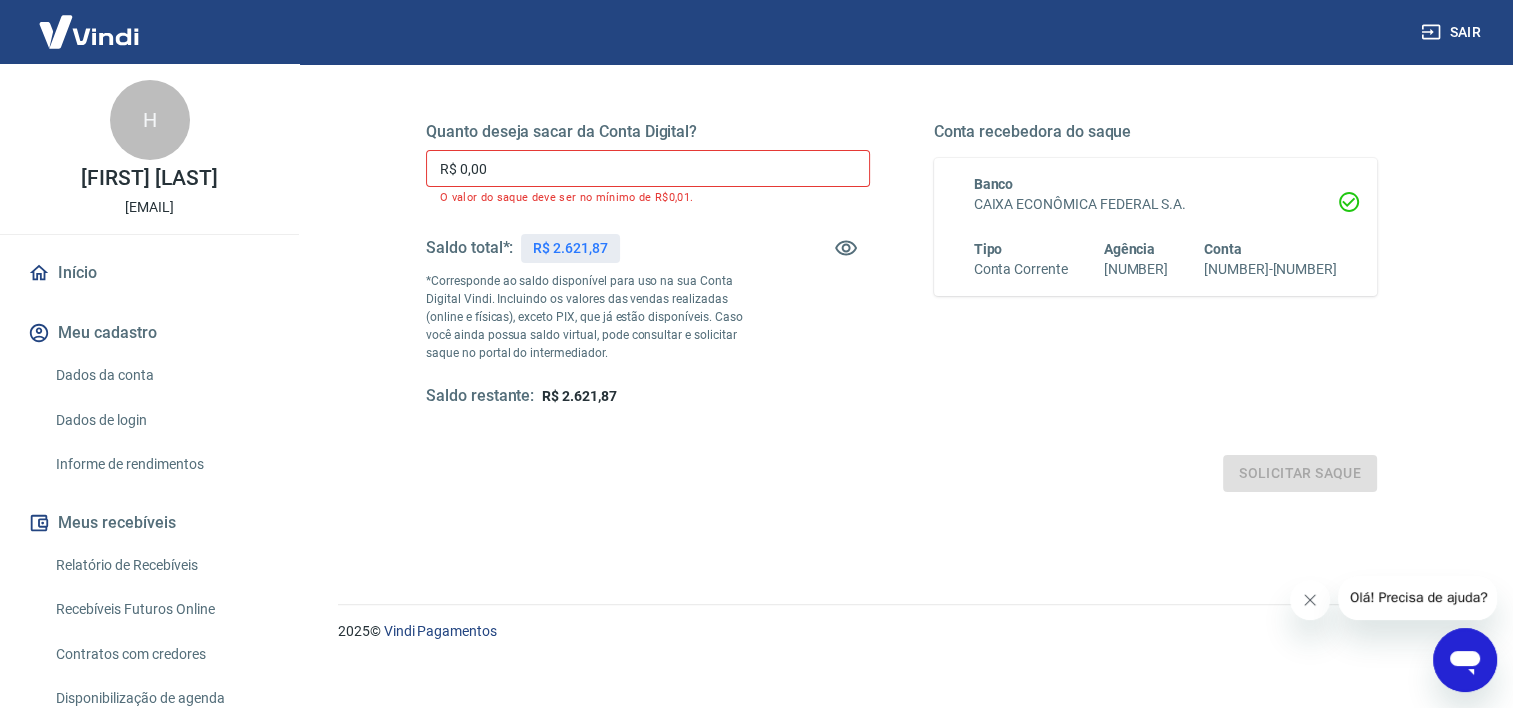 click on "R$ 0,00" at bounding box center (648, 168) 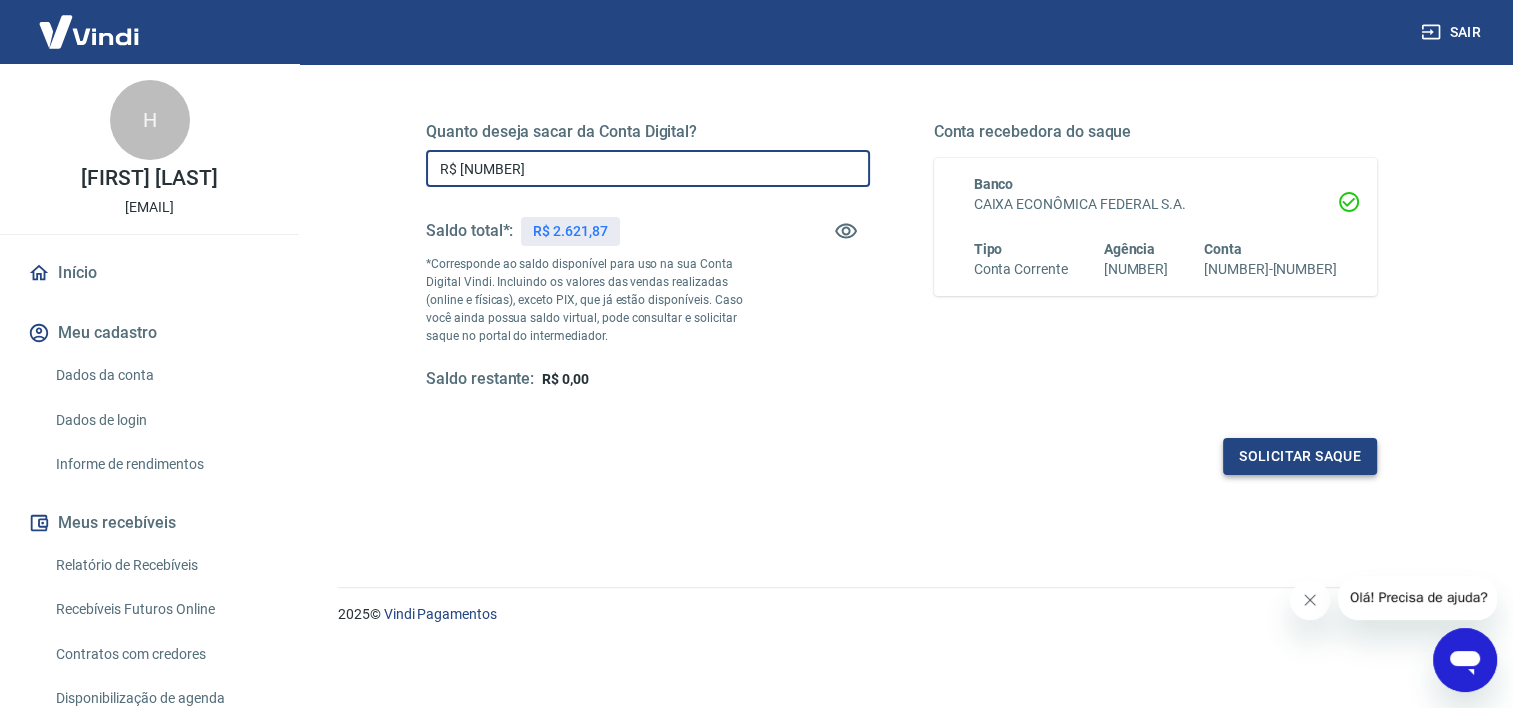 type on "R$ [NUMBER]" 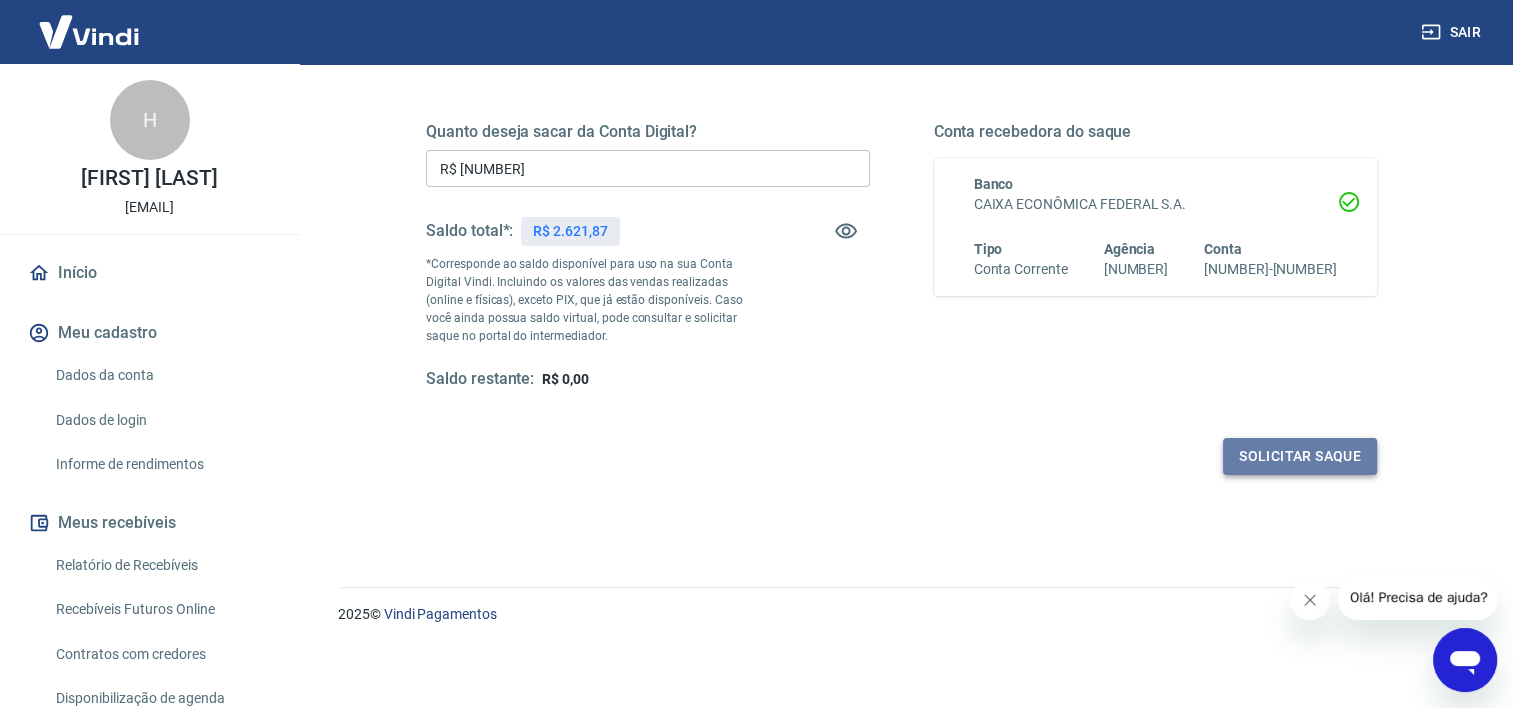 click on "Solicitar saque" at bounding box center [1300, 456] 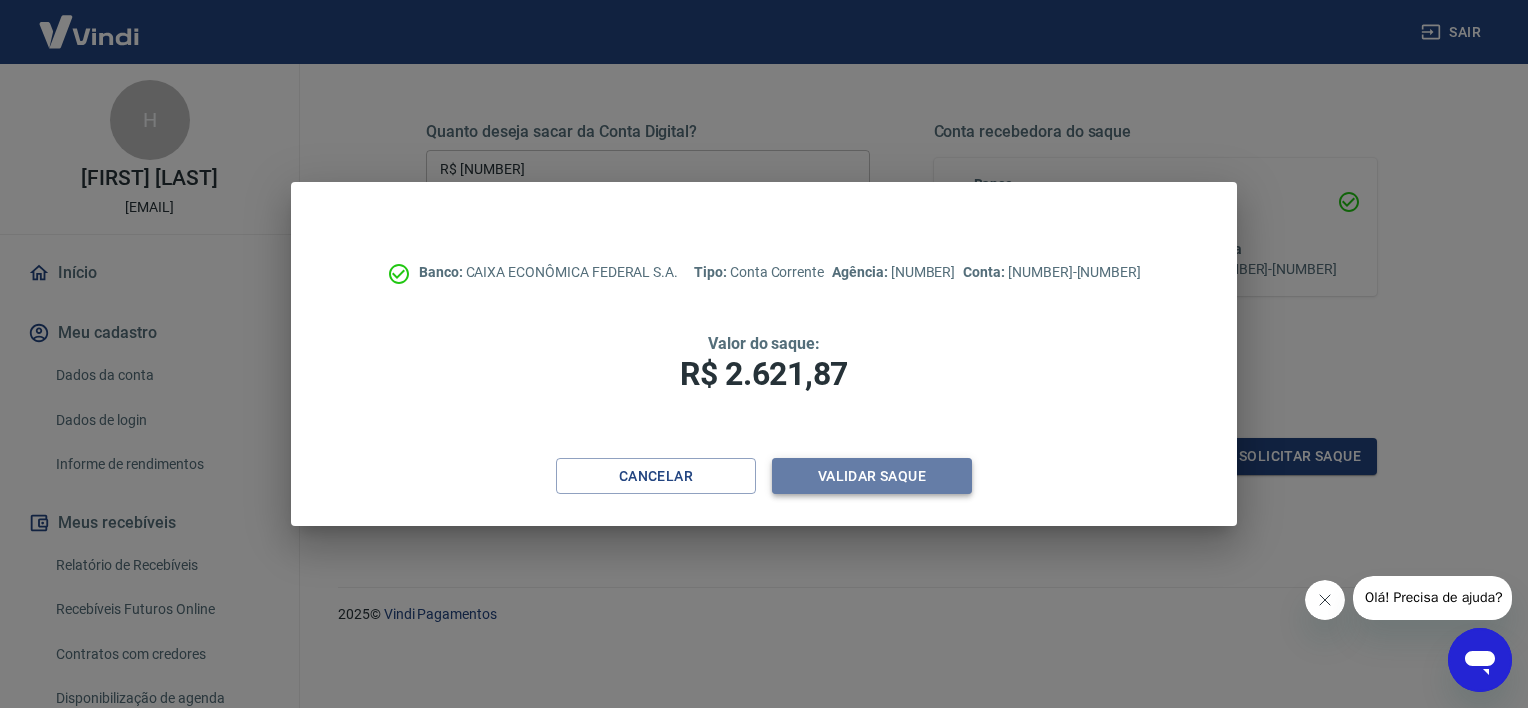 click on "Validar saque" at bounding box center (872, 476) 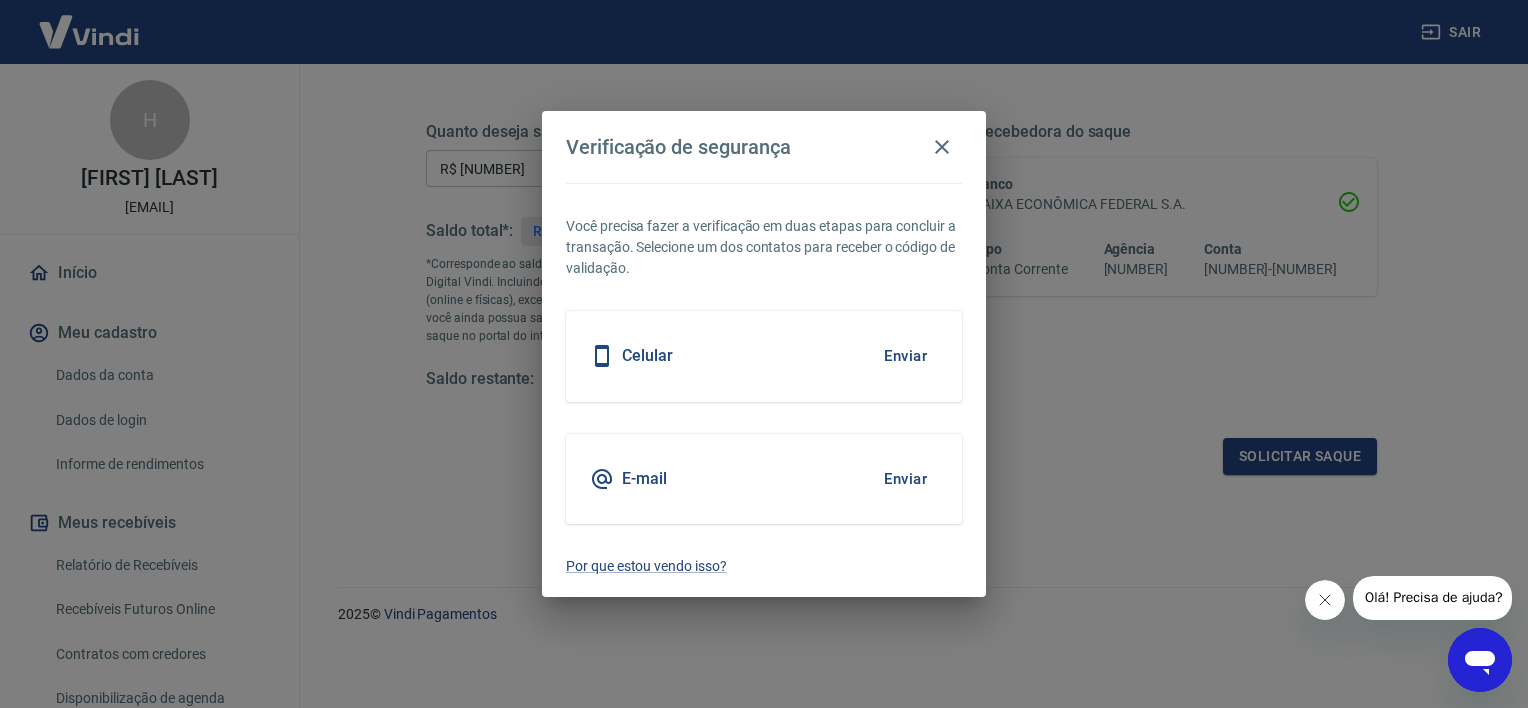 click on "Enviar" at bounding box center (905, 479) 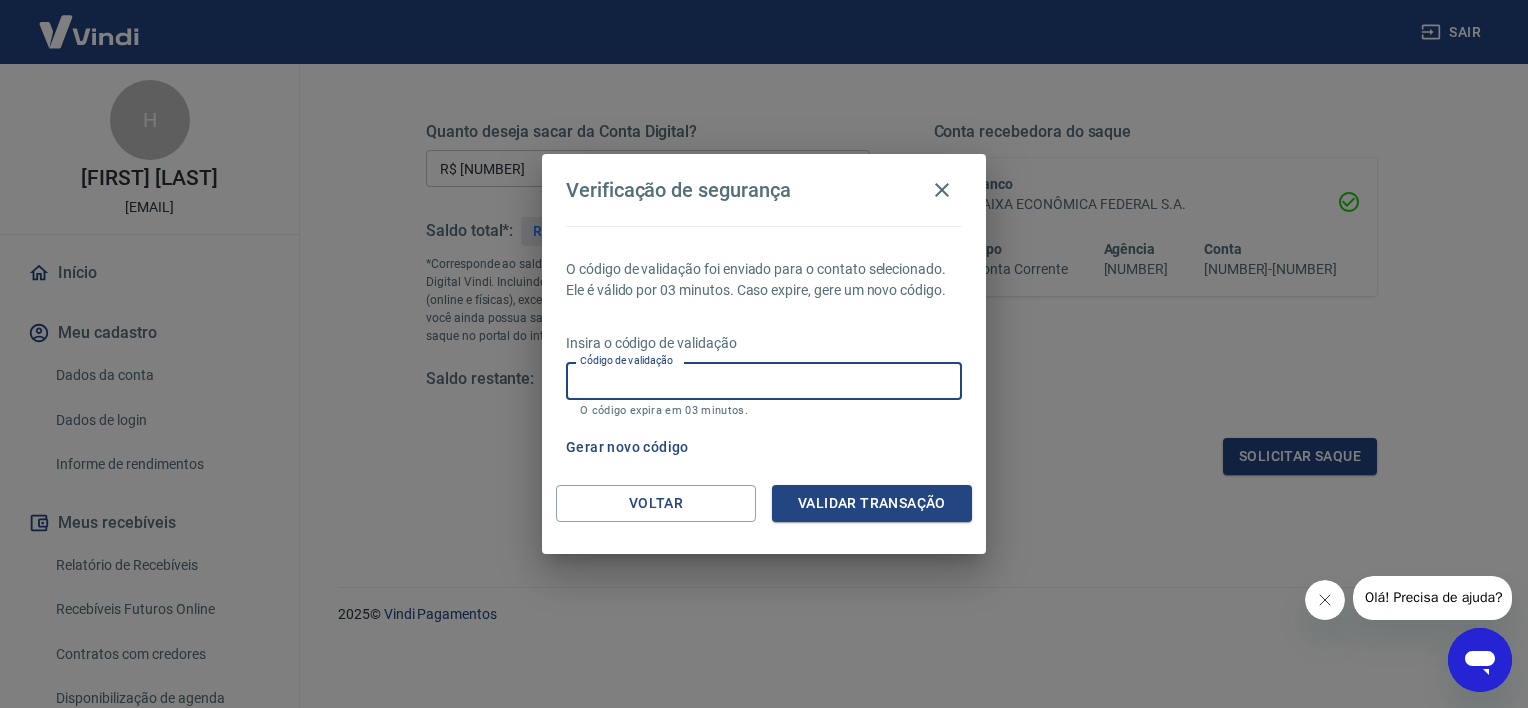 click on "Código de validação" at bounding box center [764, 380] 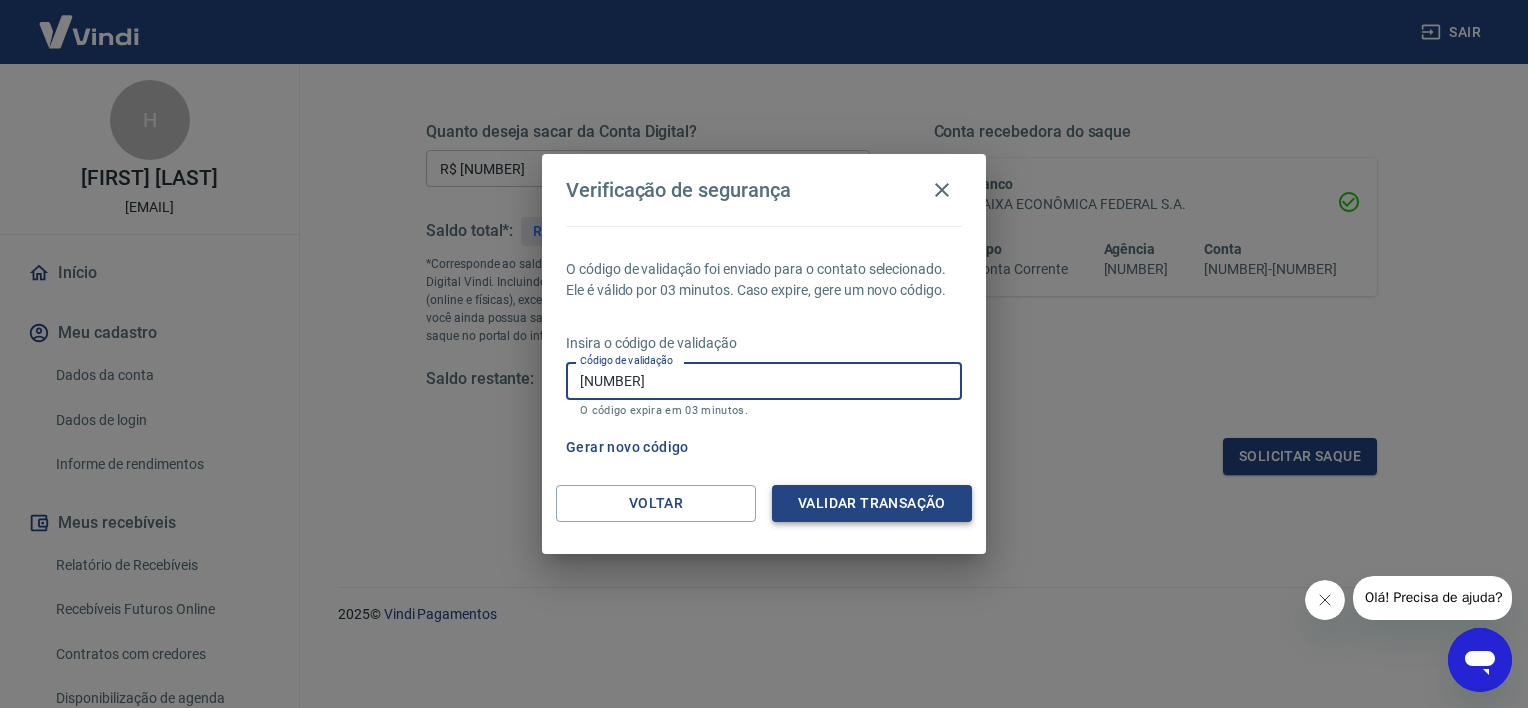 type on "[NUMBER]" 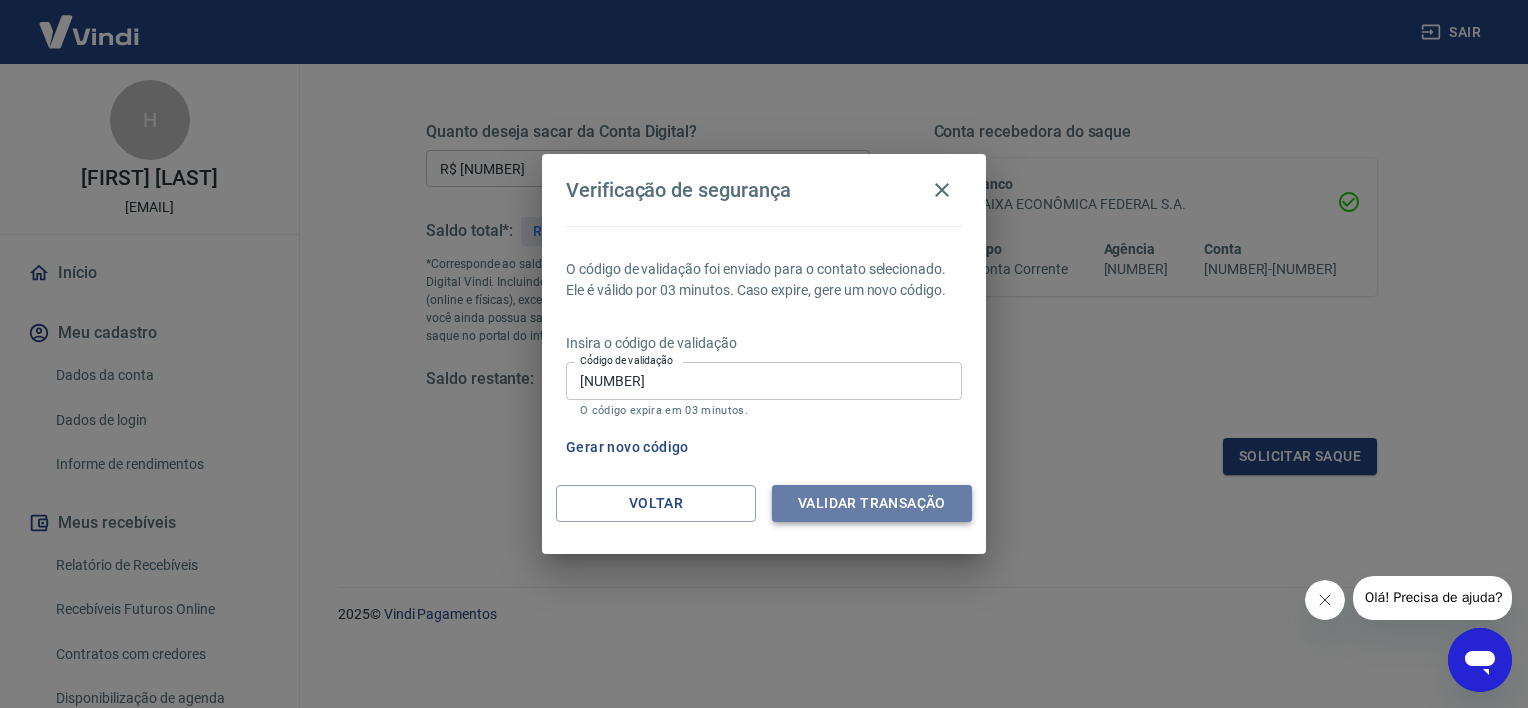 click on "Validar transação" at bounding box center (872, 503) 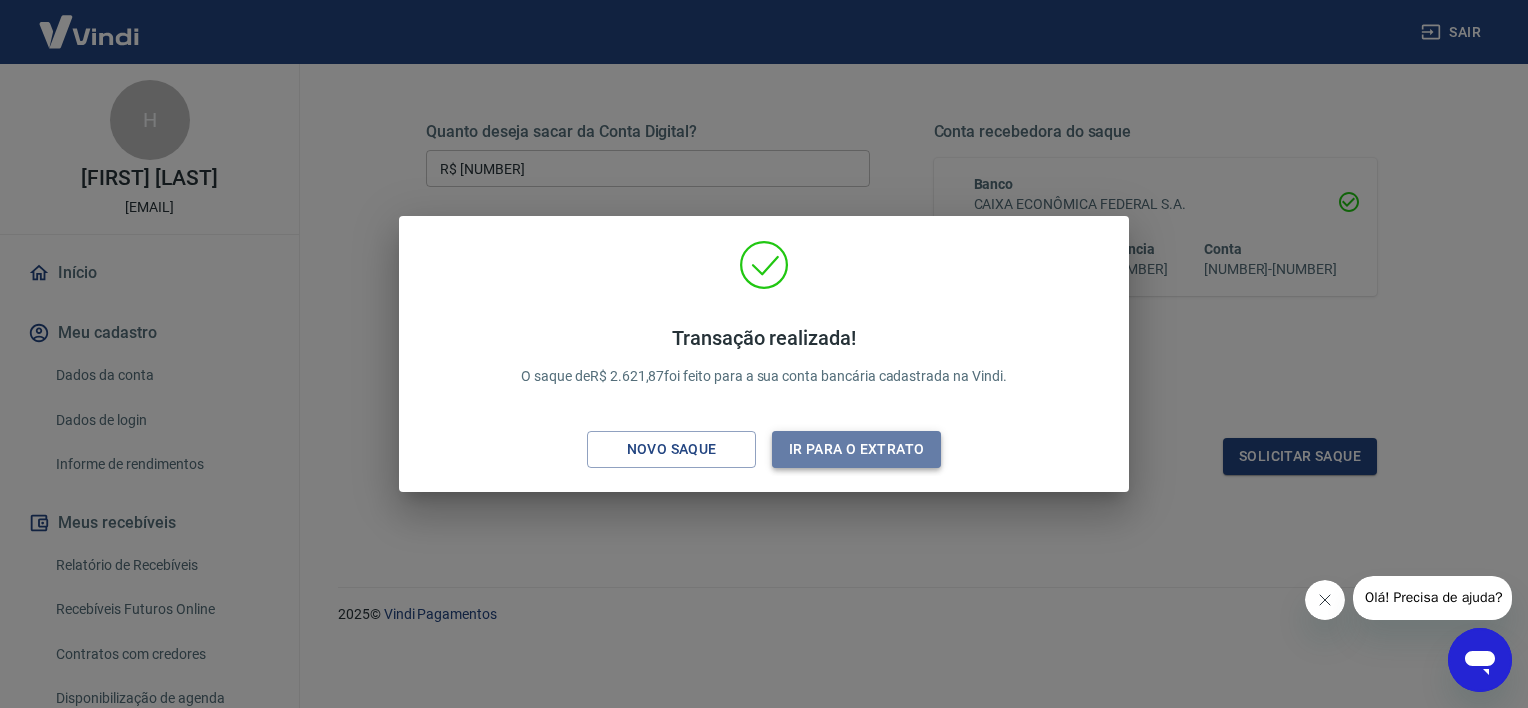 click on "Ir para o extrato" at bounding box center [856, 449] 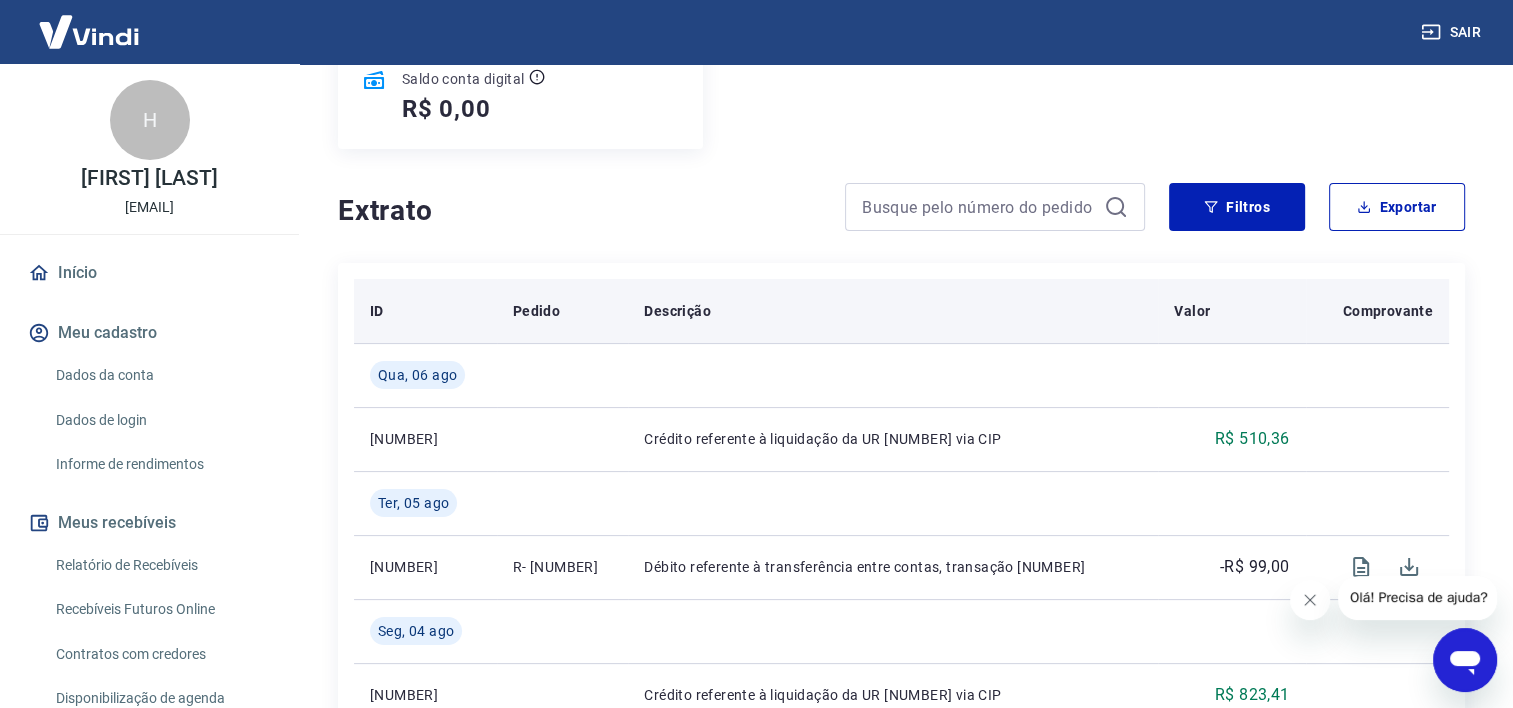 scroll, scrollTop: 180, scrollLeft: 0, axis: vertical 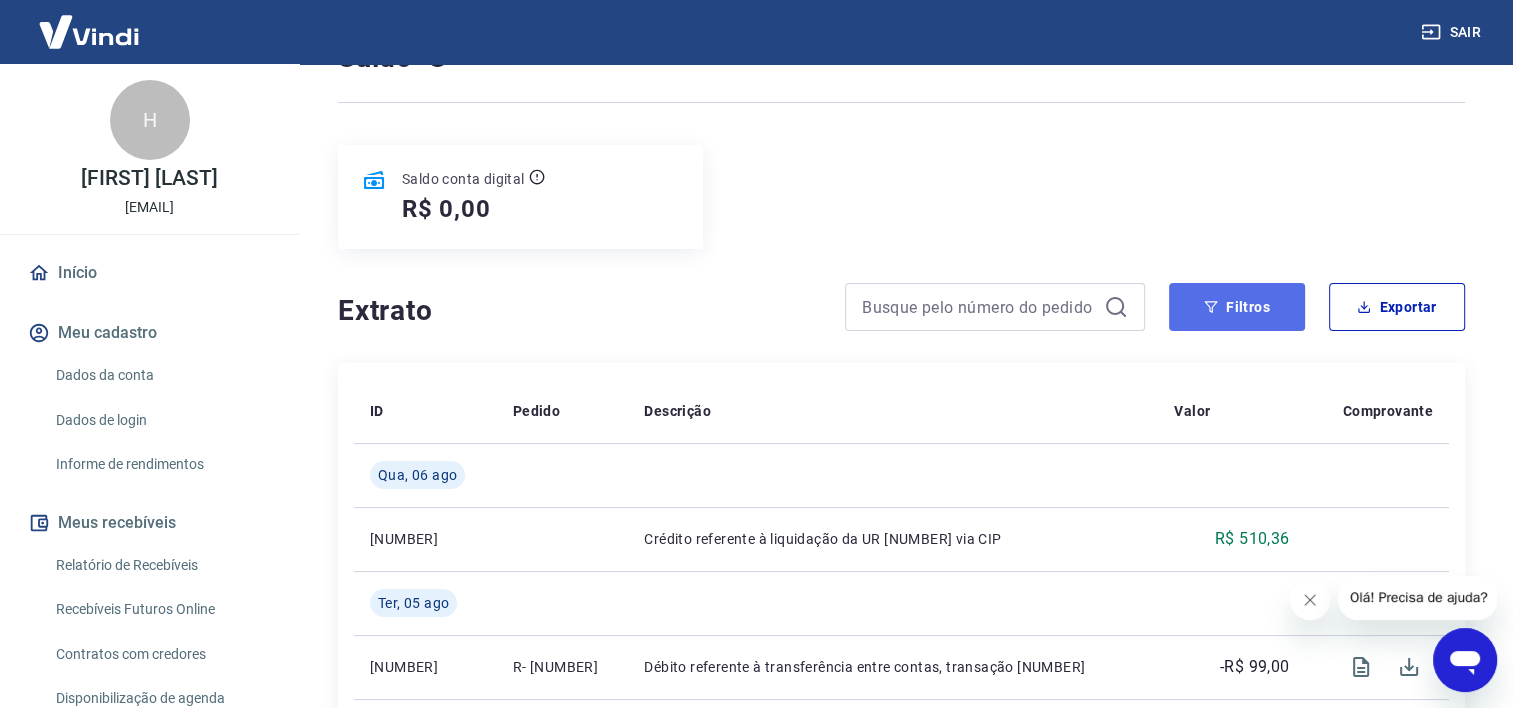 click on "Filtros" at bounding box center [1237, 307] 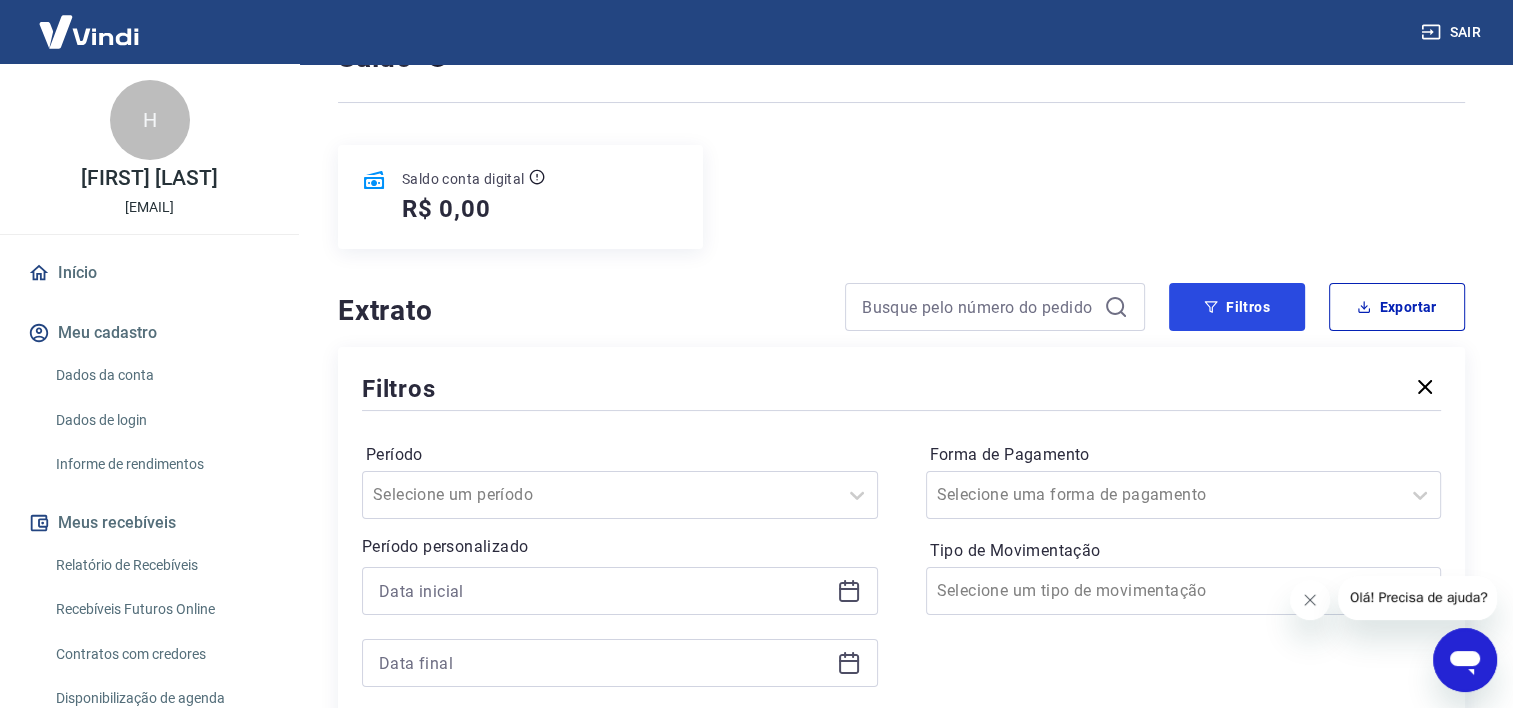 scroll, scrollTop: 380, scrollLeft: 0, axis: vertical 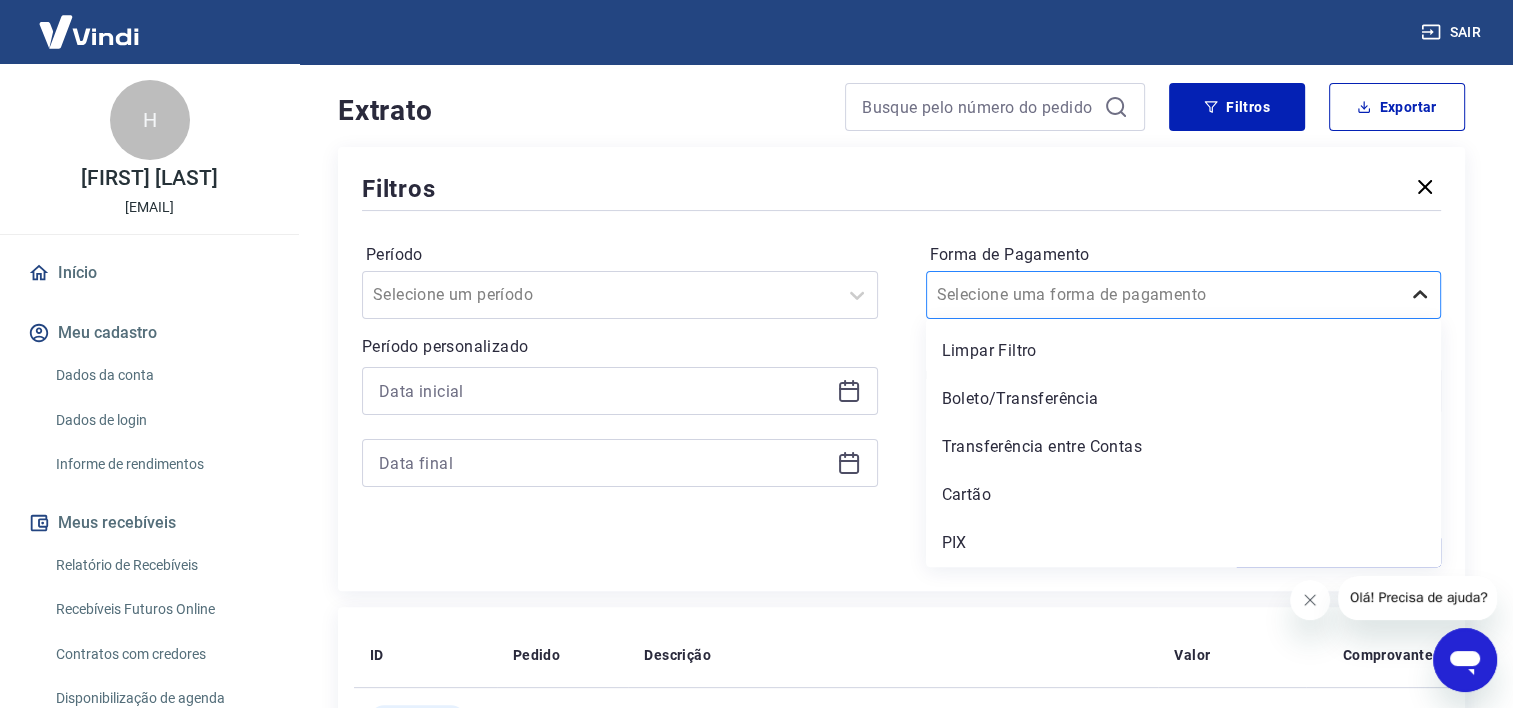 click 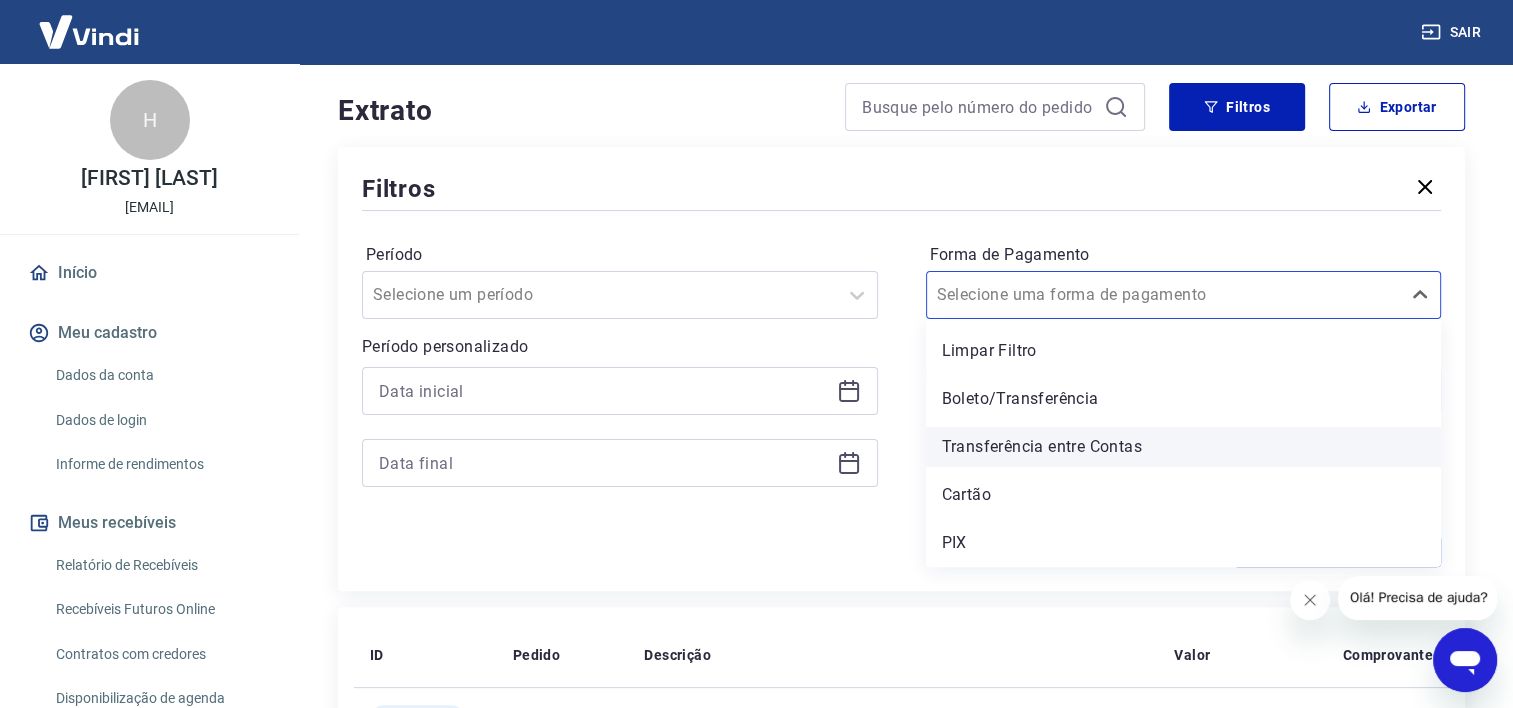 click on "Transferência entre Contas" at bounding box center (1184, 447) 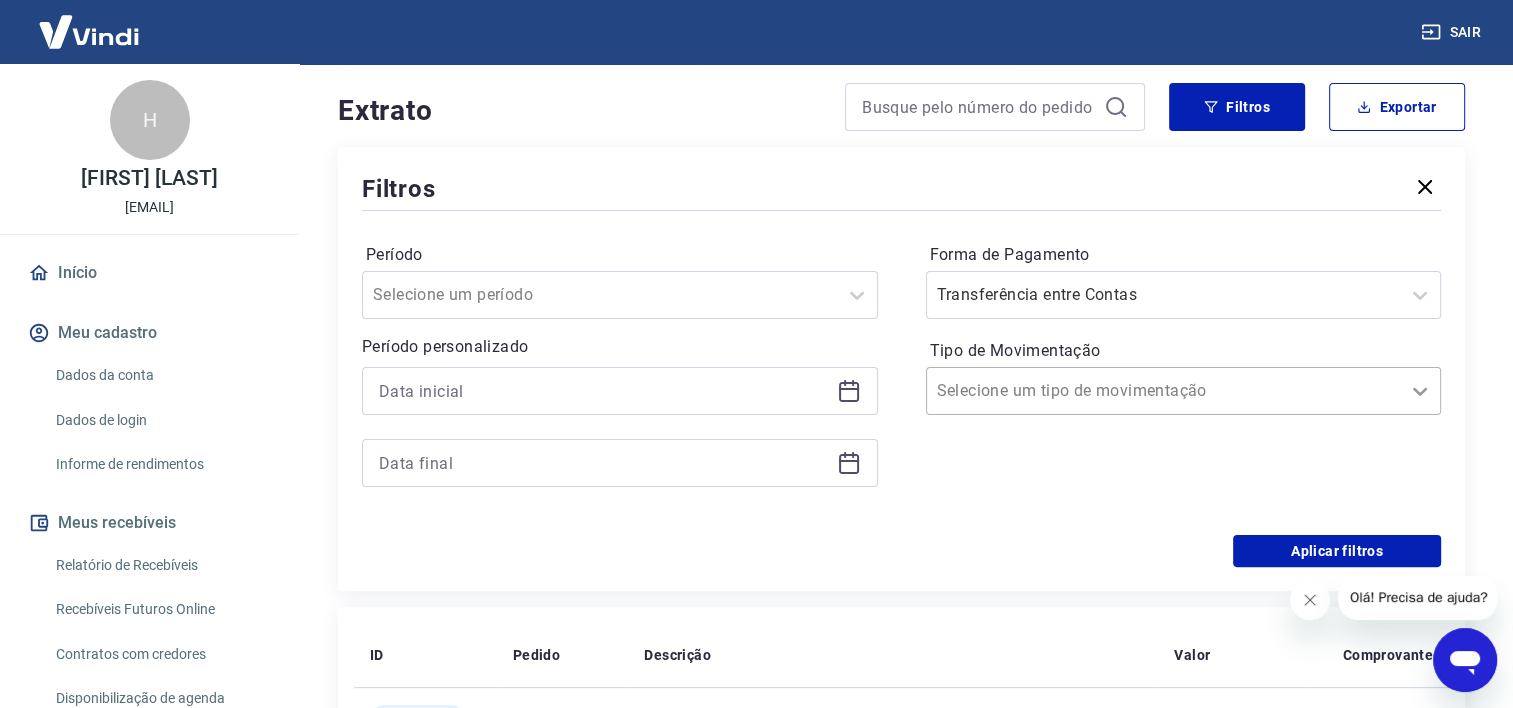 click 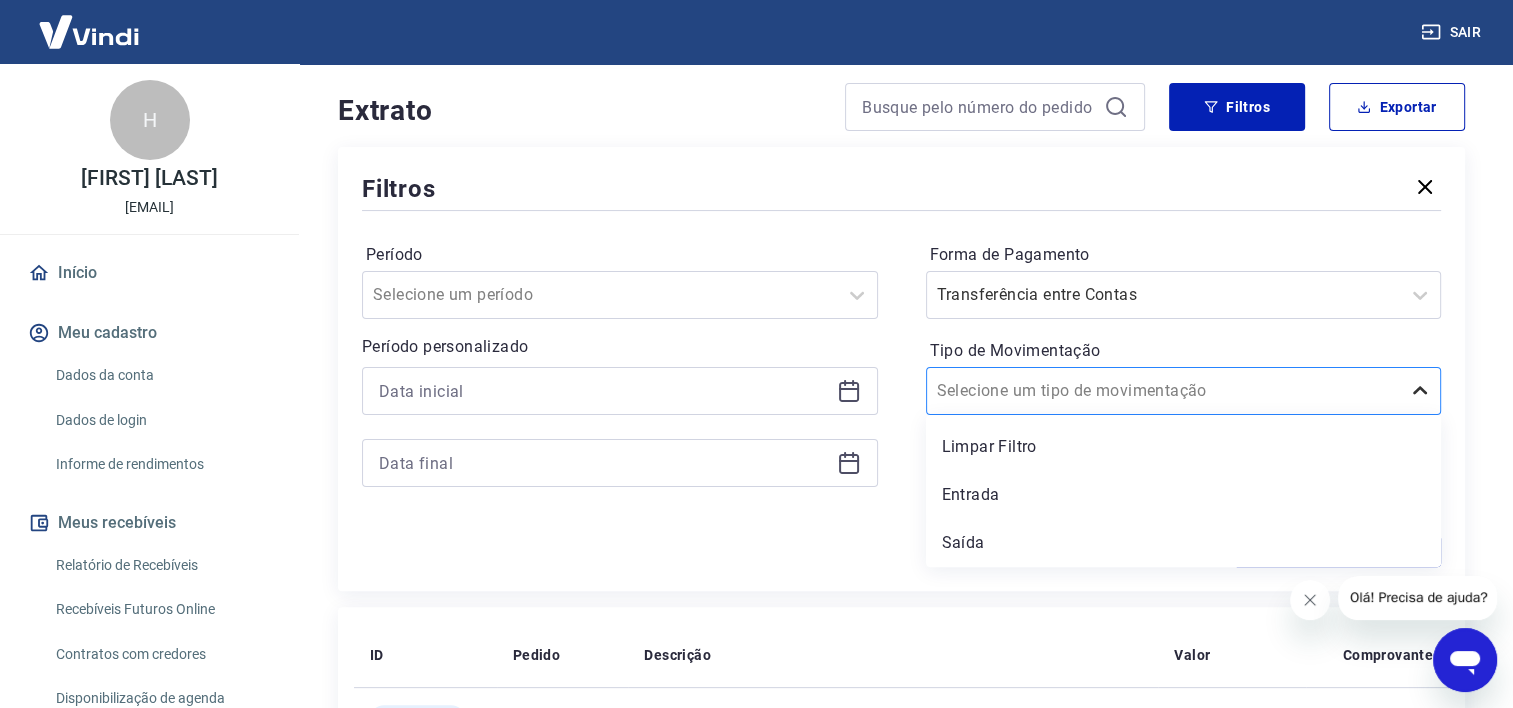 click 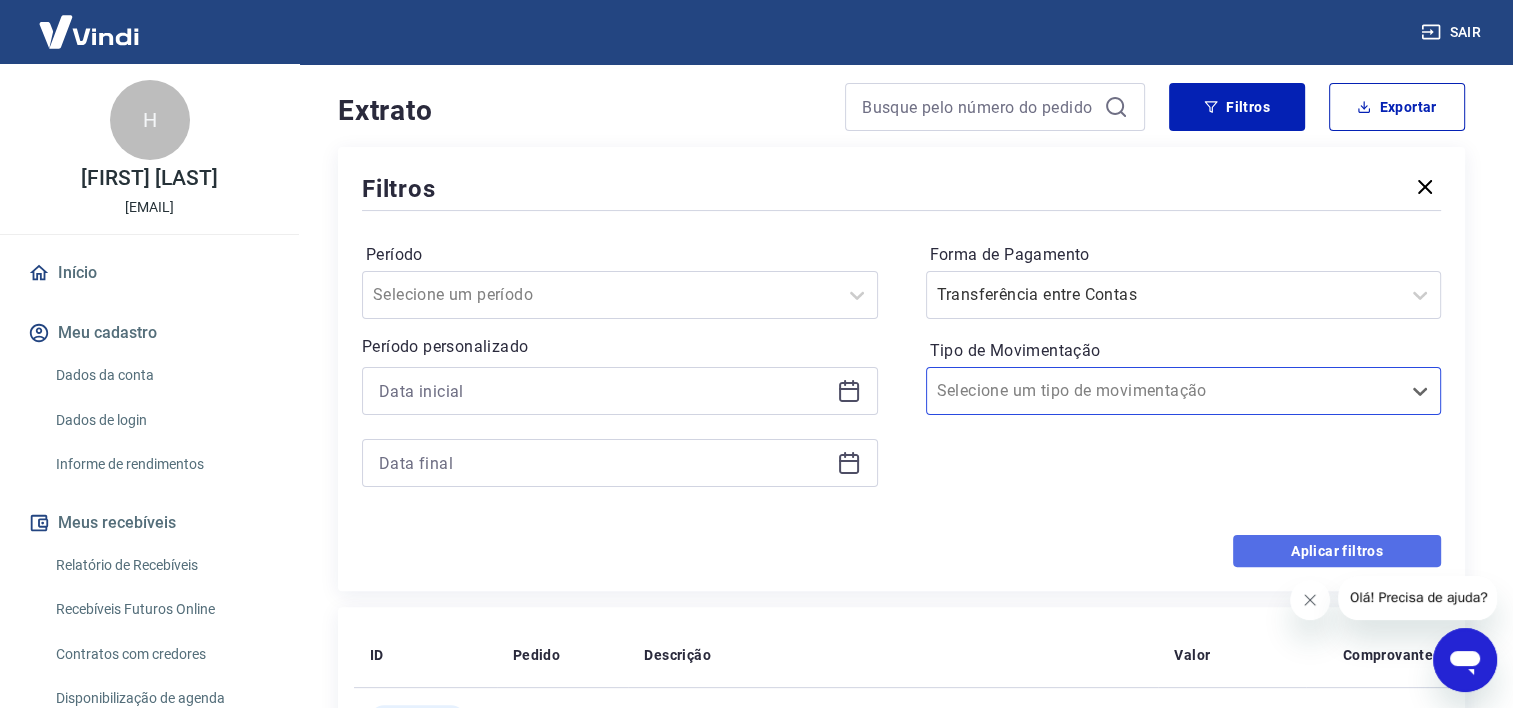 click on "Aplicar filtros" at bounding box center (1337, 551) 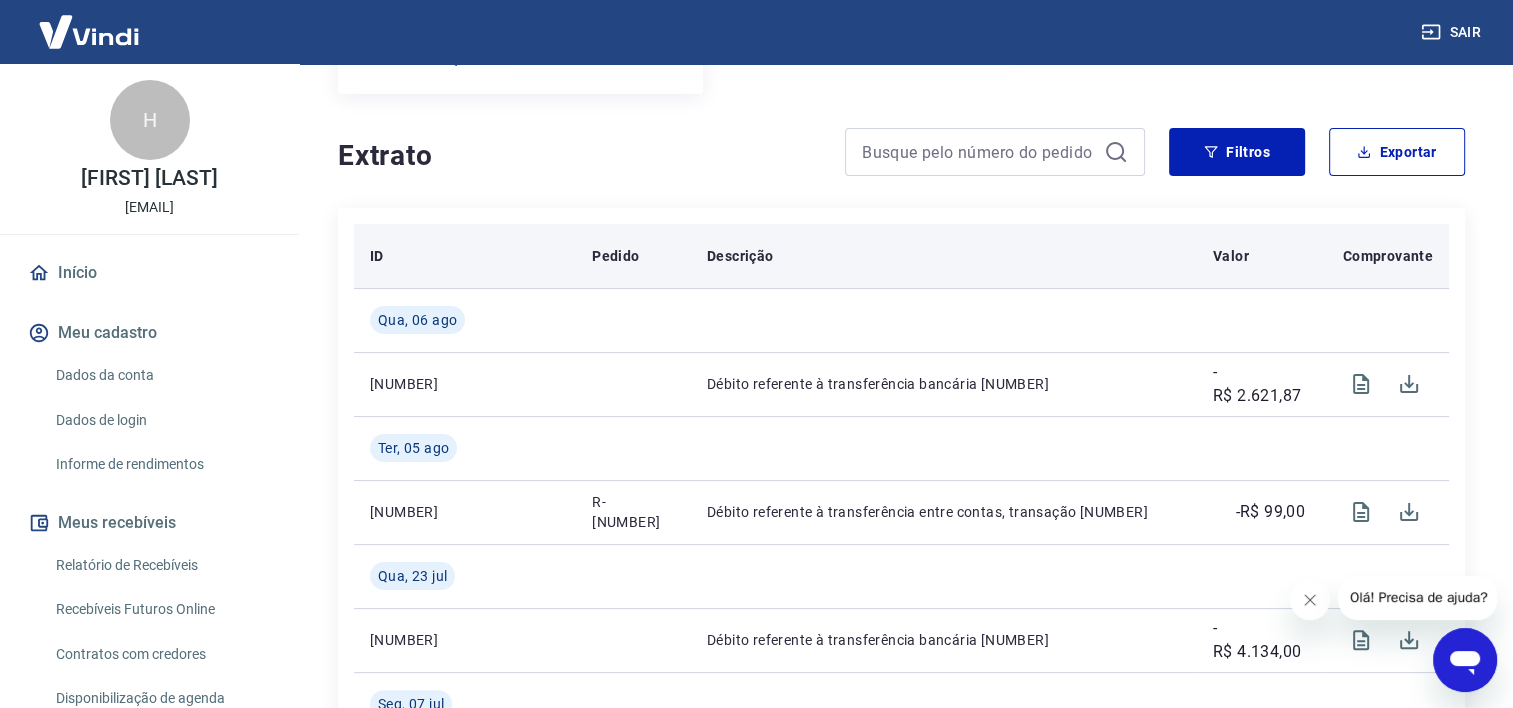 scroll, scrollTop: 300, scrollLeft: 0, axis: vertical 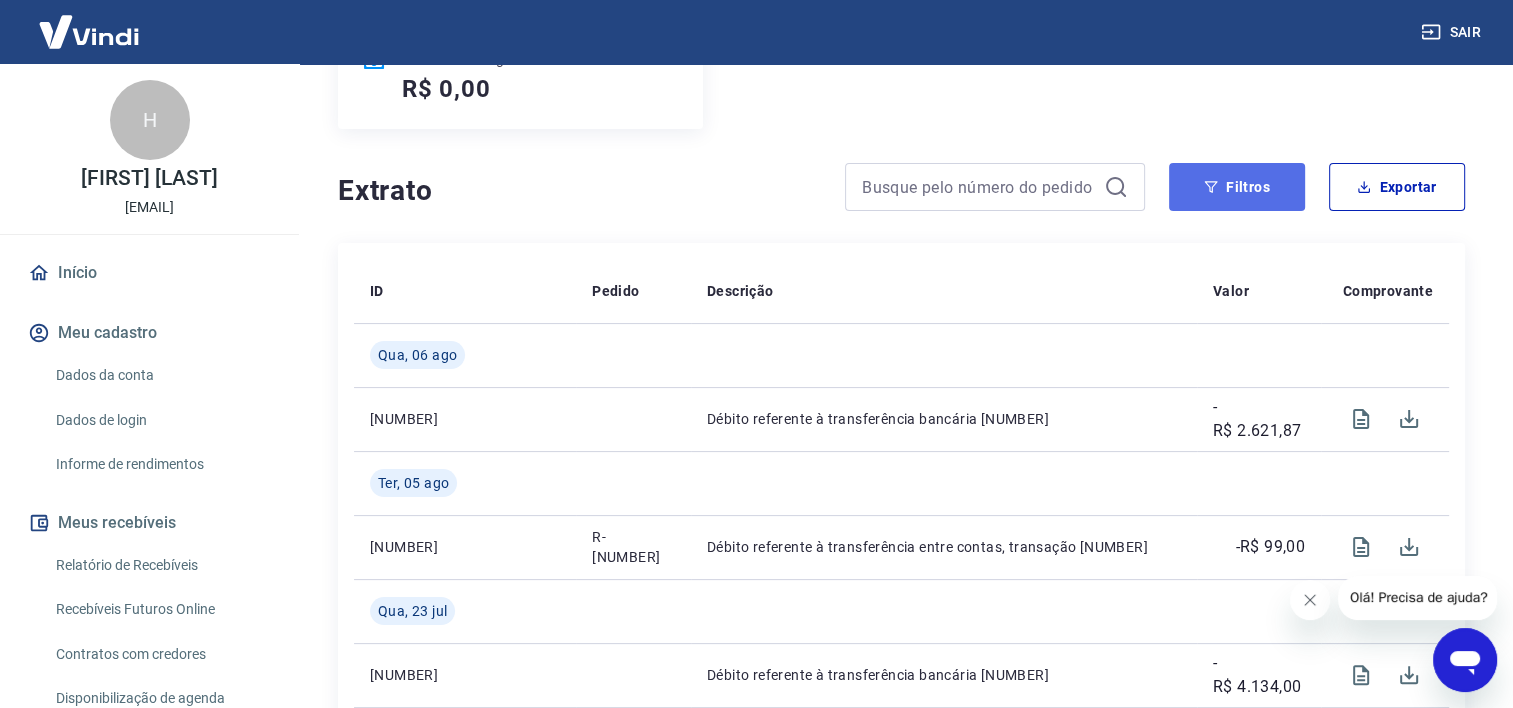 click on "Filtros" at bounding box center (1237, 187) 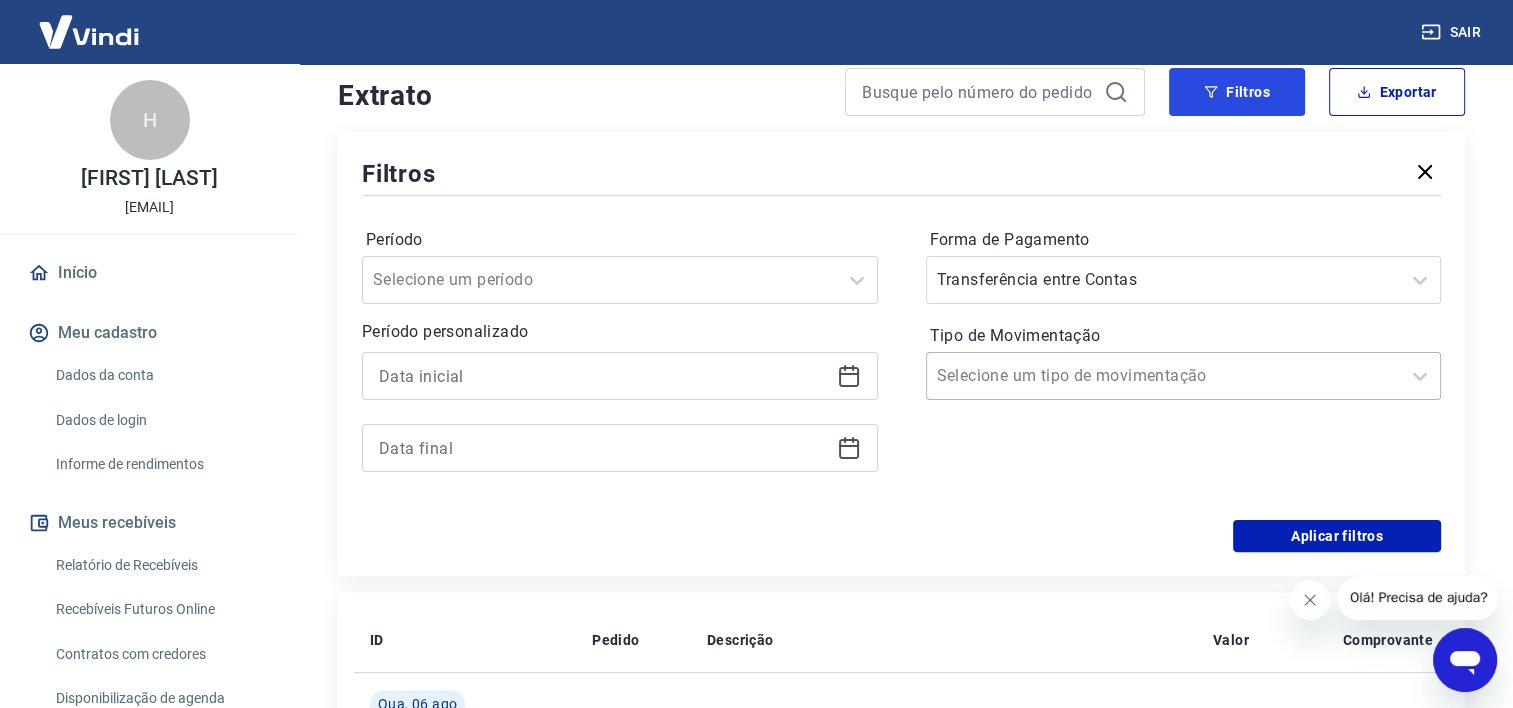 scroll, scrollTop: 400, scrollLeft: 0, axis: vertical 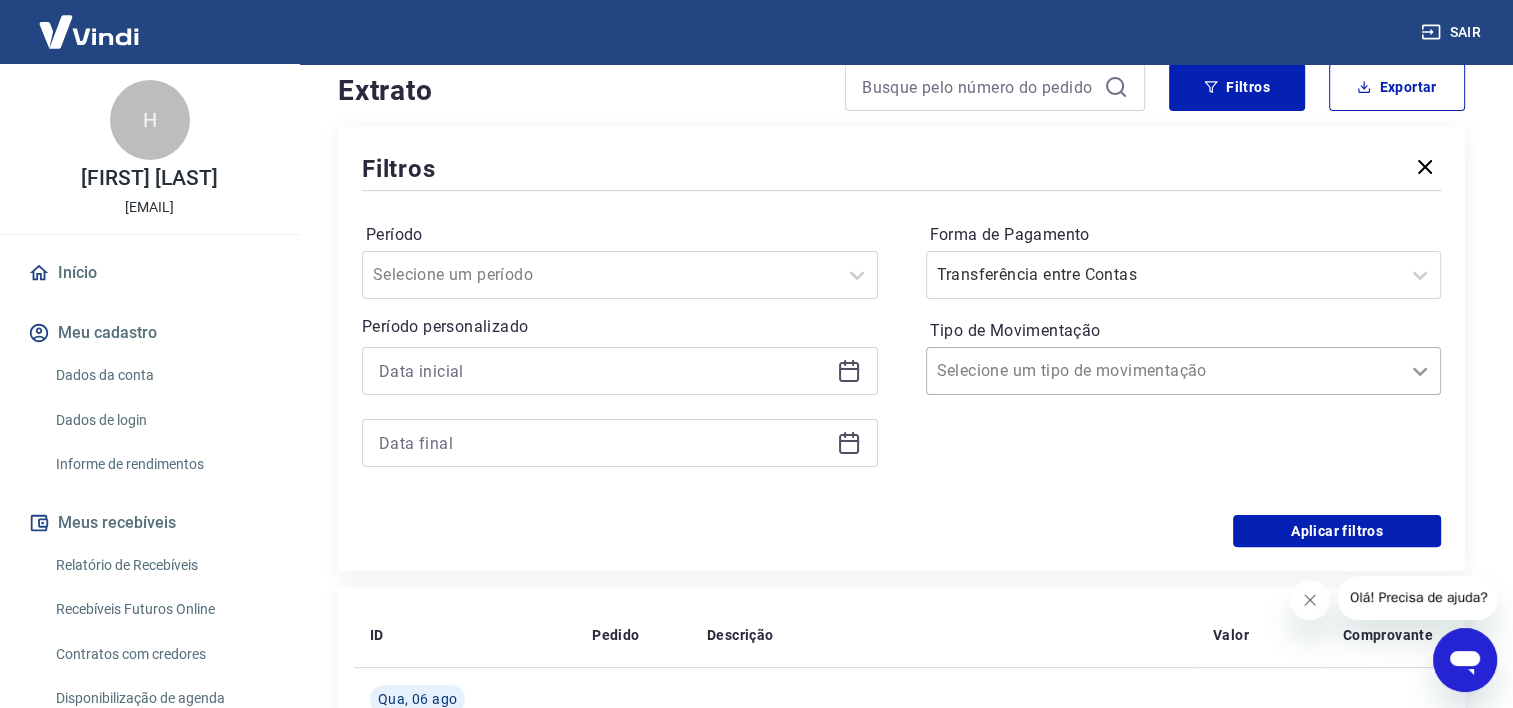 click 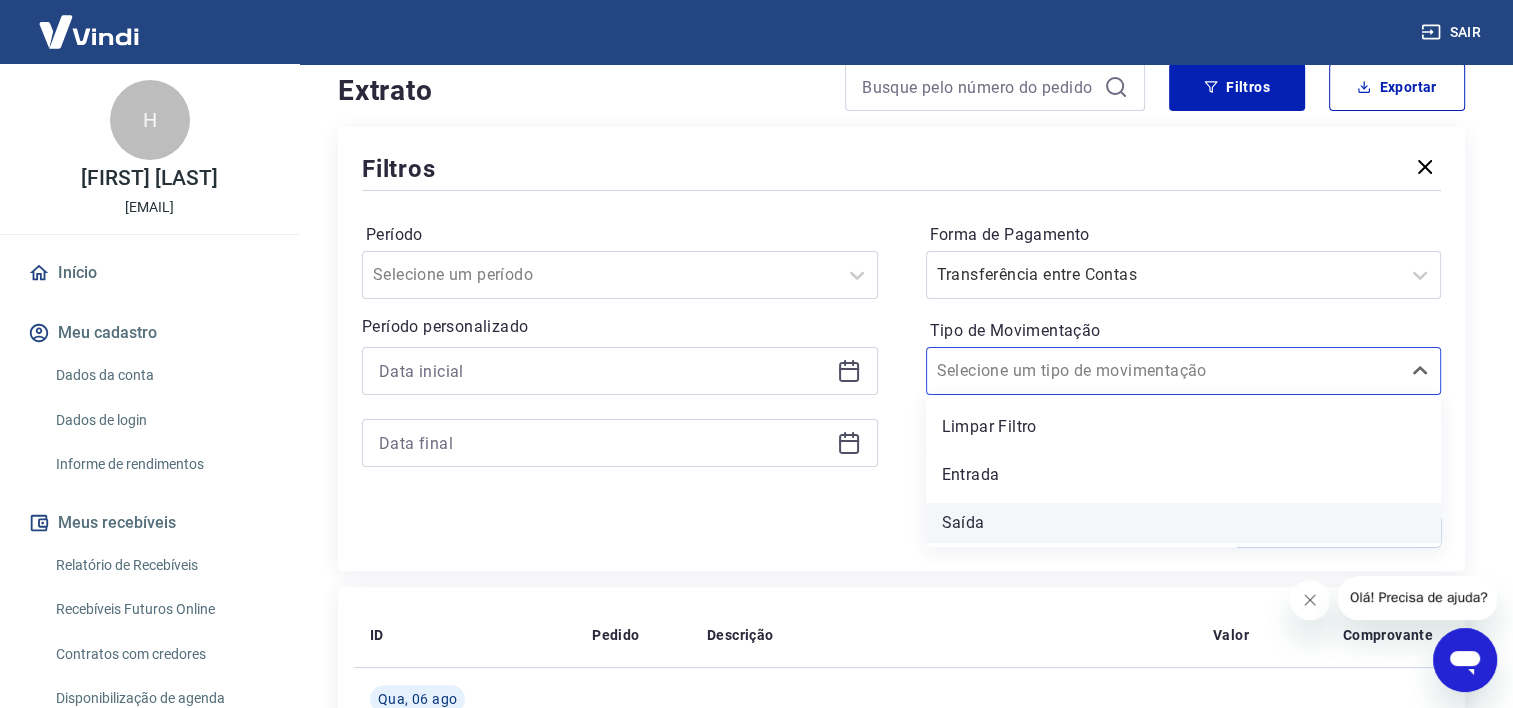 click on "Saída" at bounding box center (1184, 523) 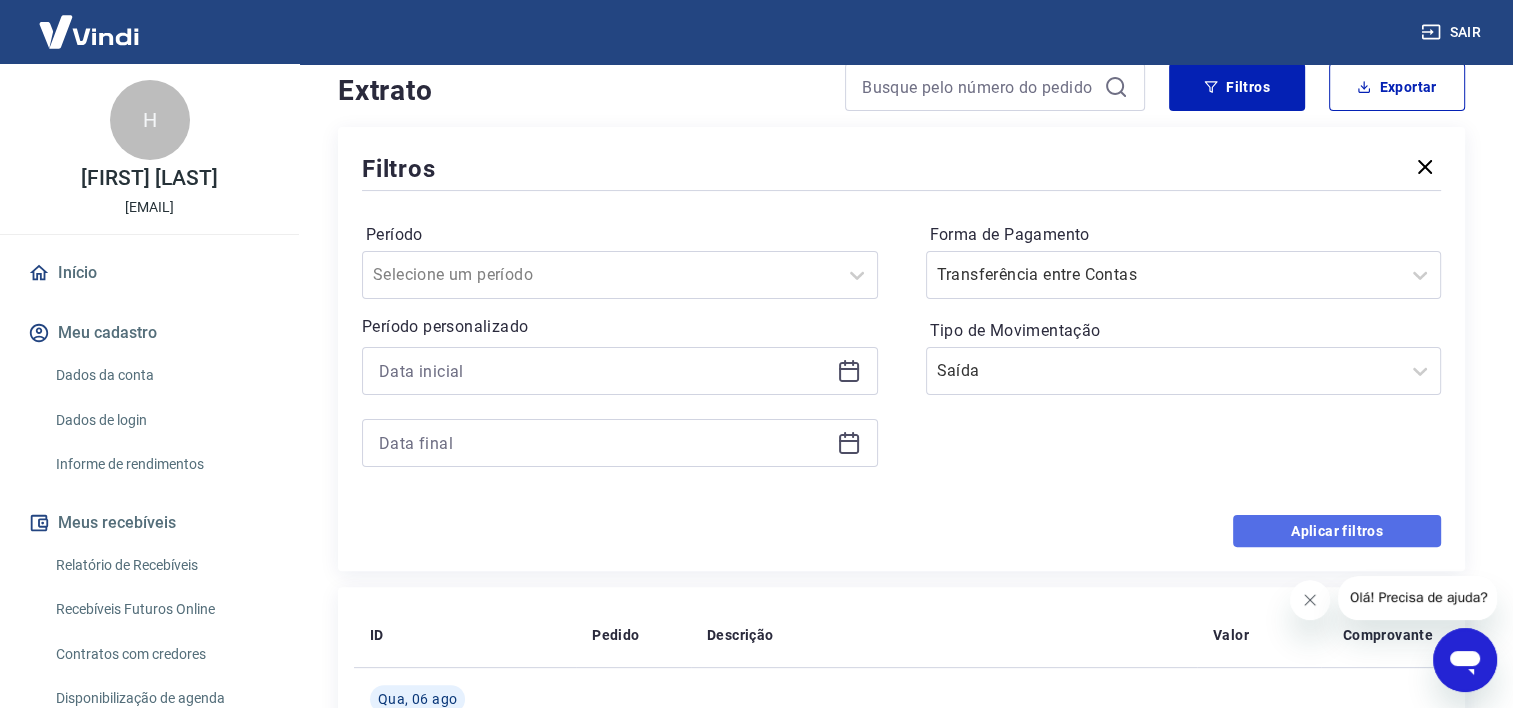 click on "Aplicar filtros" at bounding box center (1337, 531) 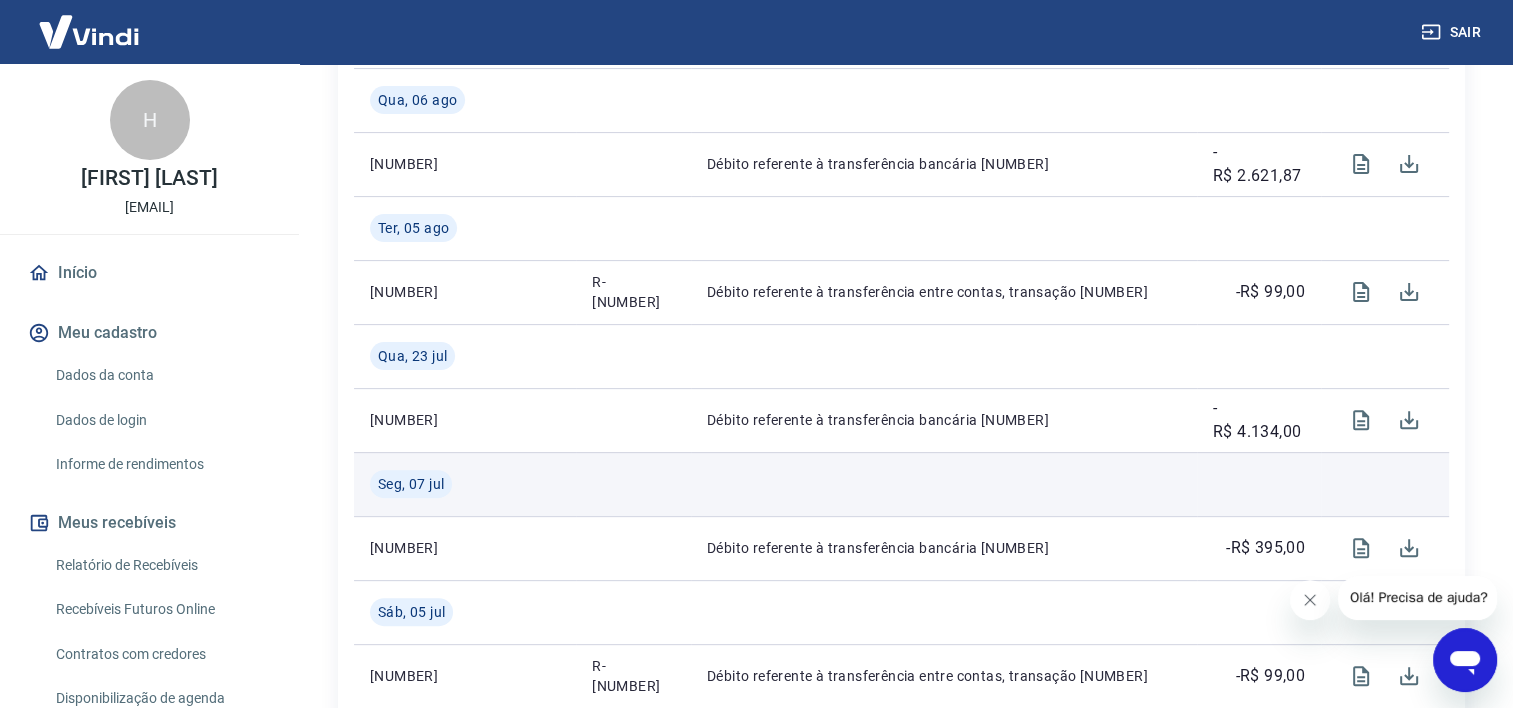 scroll, scrollTop: 600, scrollLeft: 0, axis: vertical 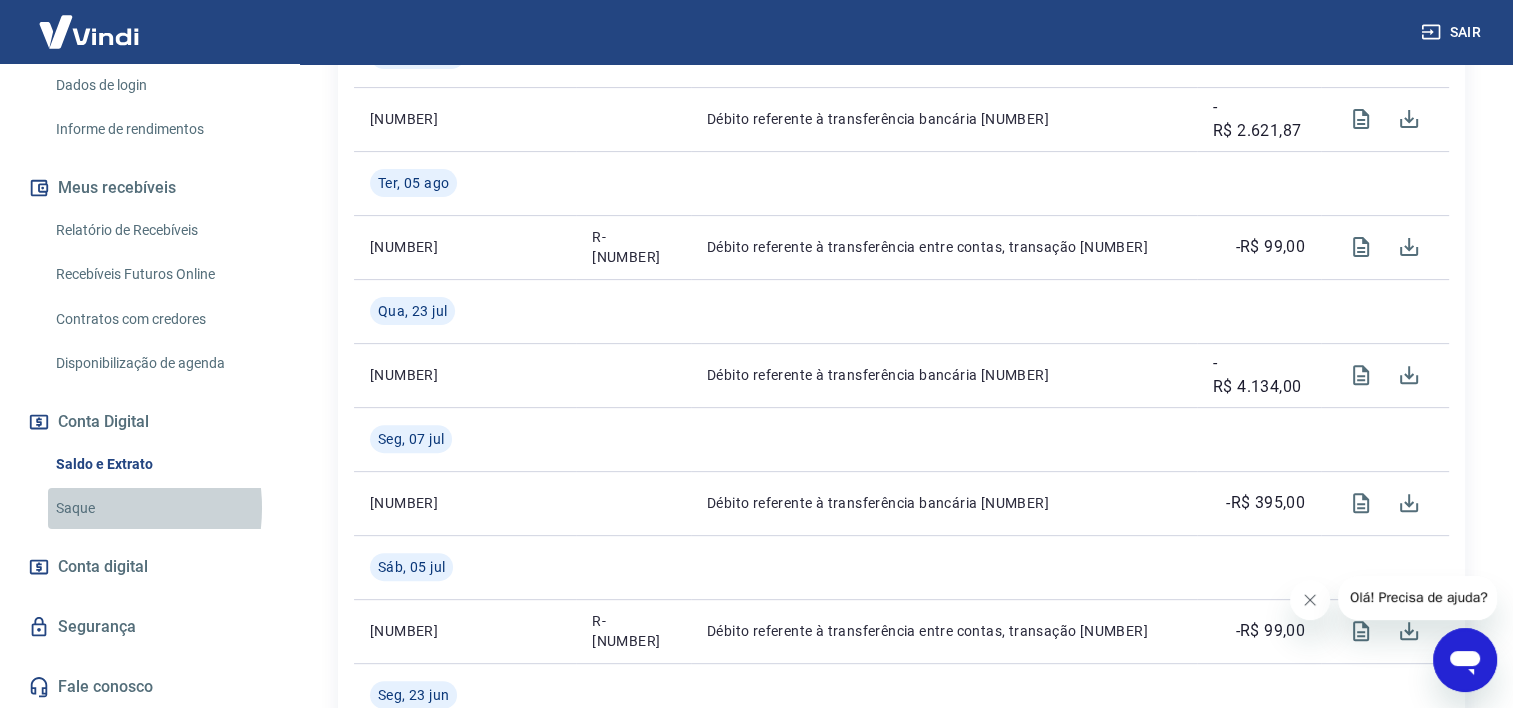 click on "Saque" at bounding box center (161, 508) 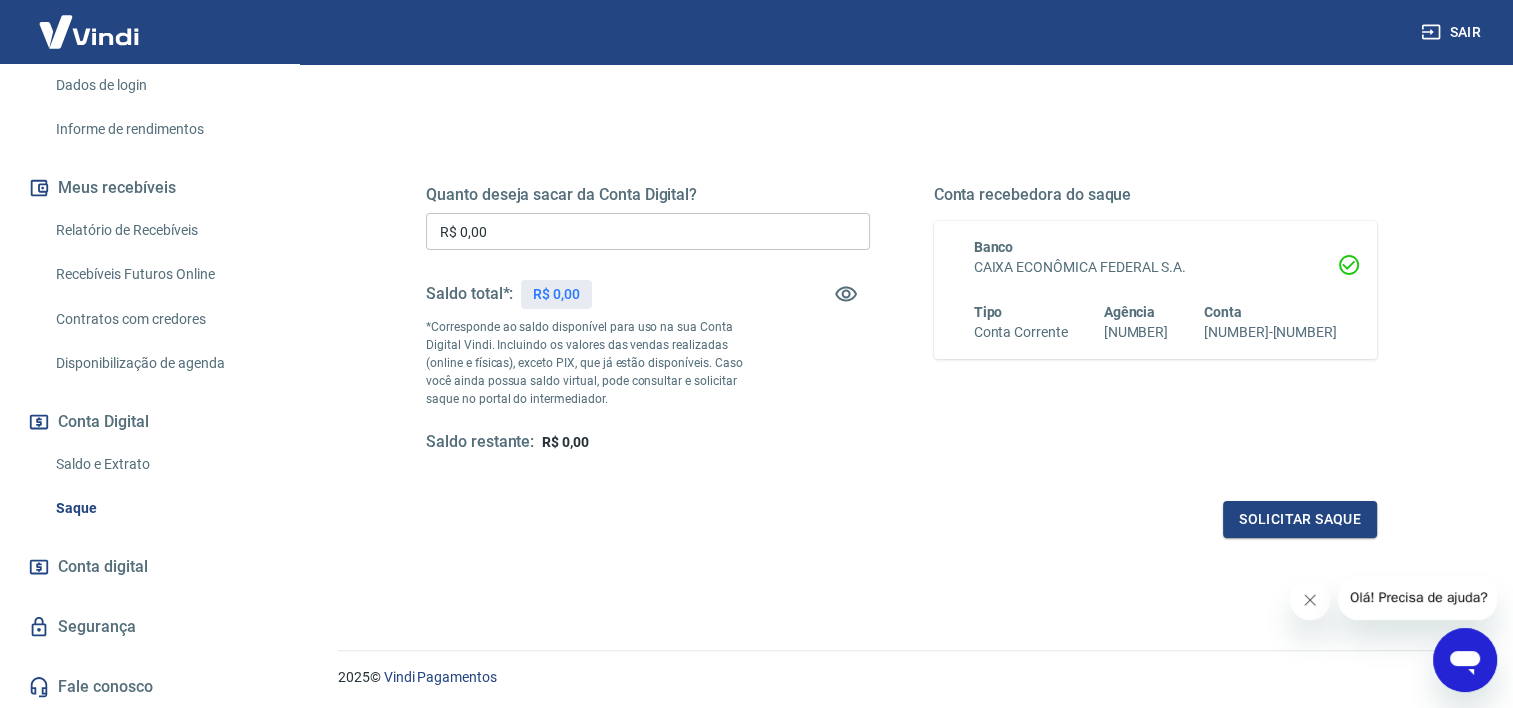 scroll, scrollTop: 280, scrollLeft: 0, axis: vertical 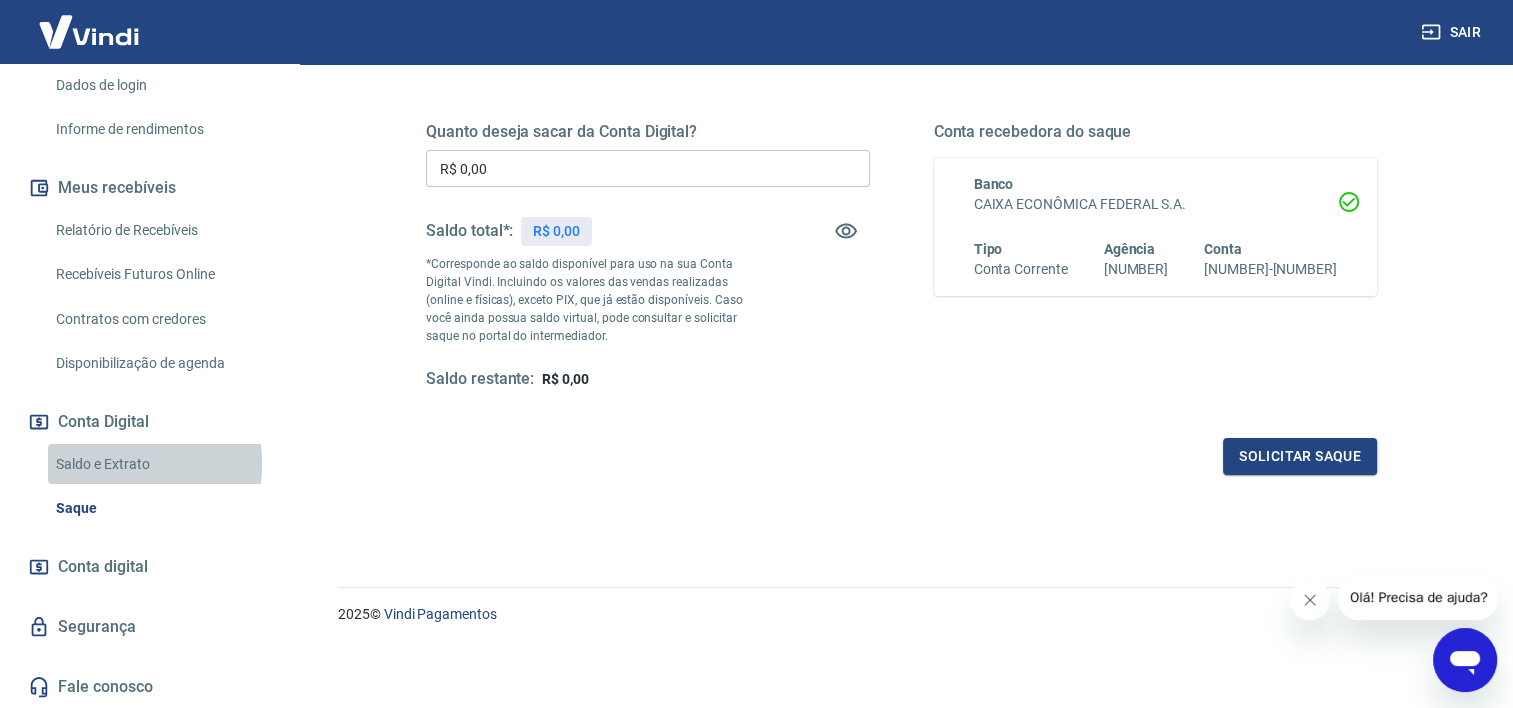 click on "Saldo e Extrato" at bounding box center (161, 464) 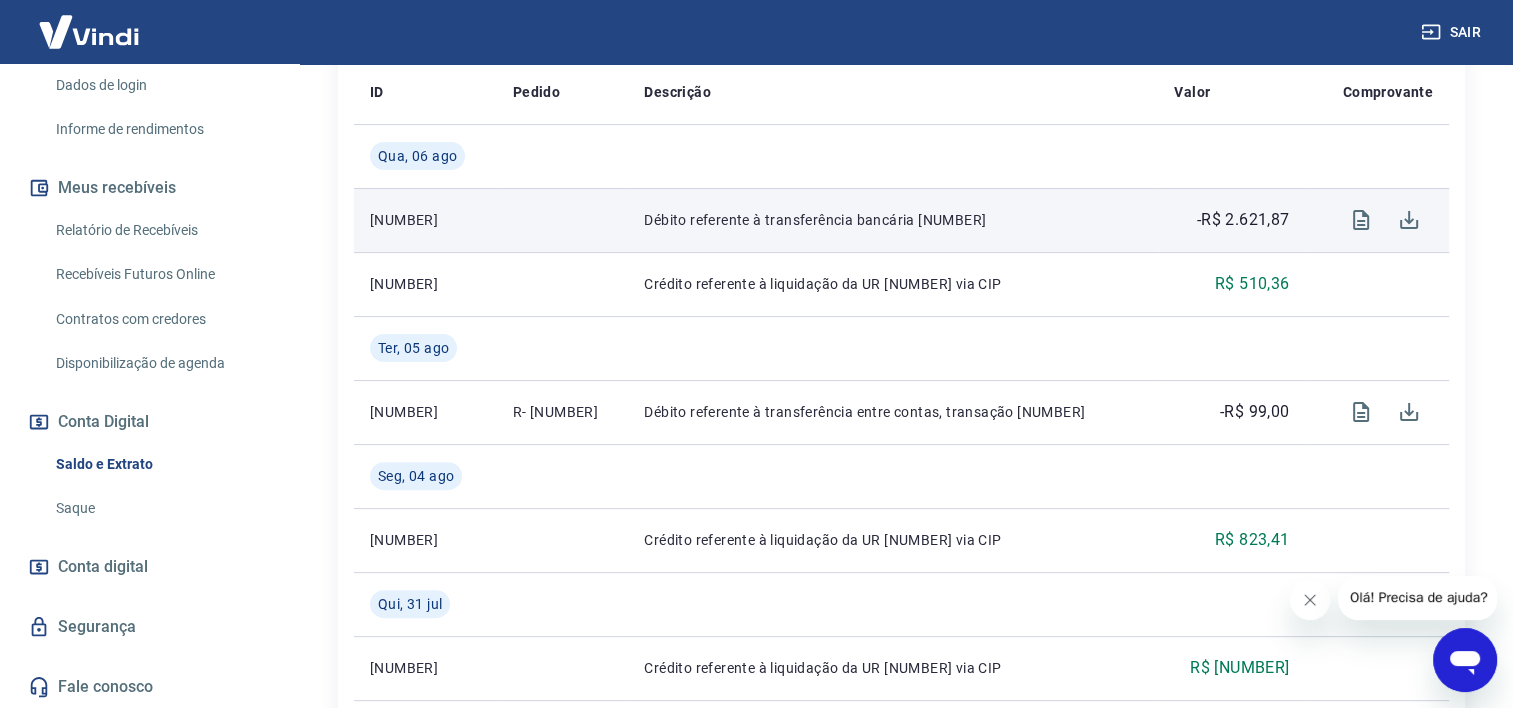 scroll, scrollTop: 500, scrollLeft: 0, axis: vertical 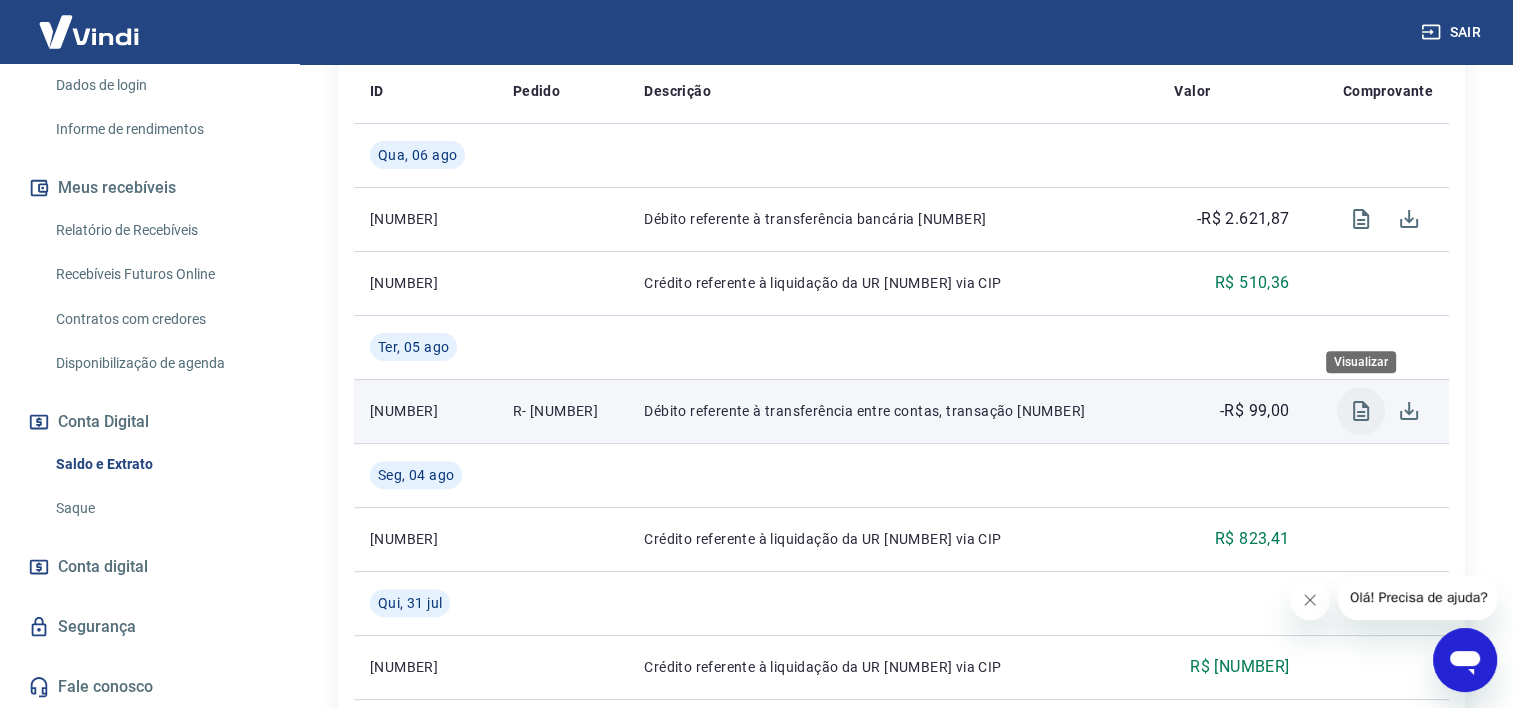 click 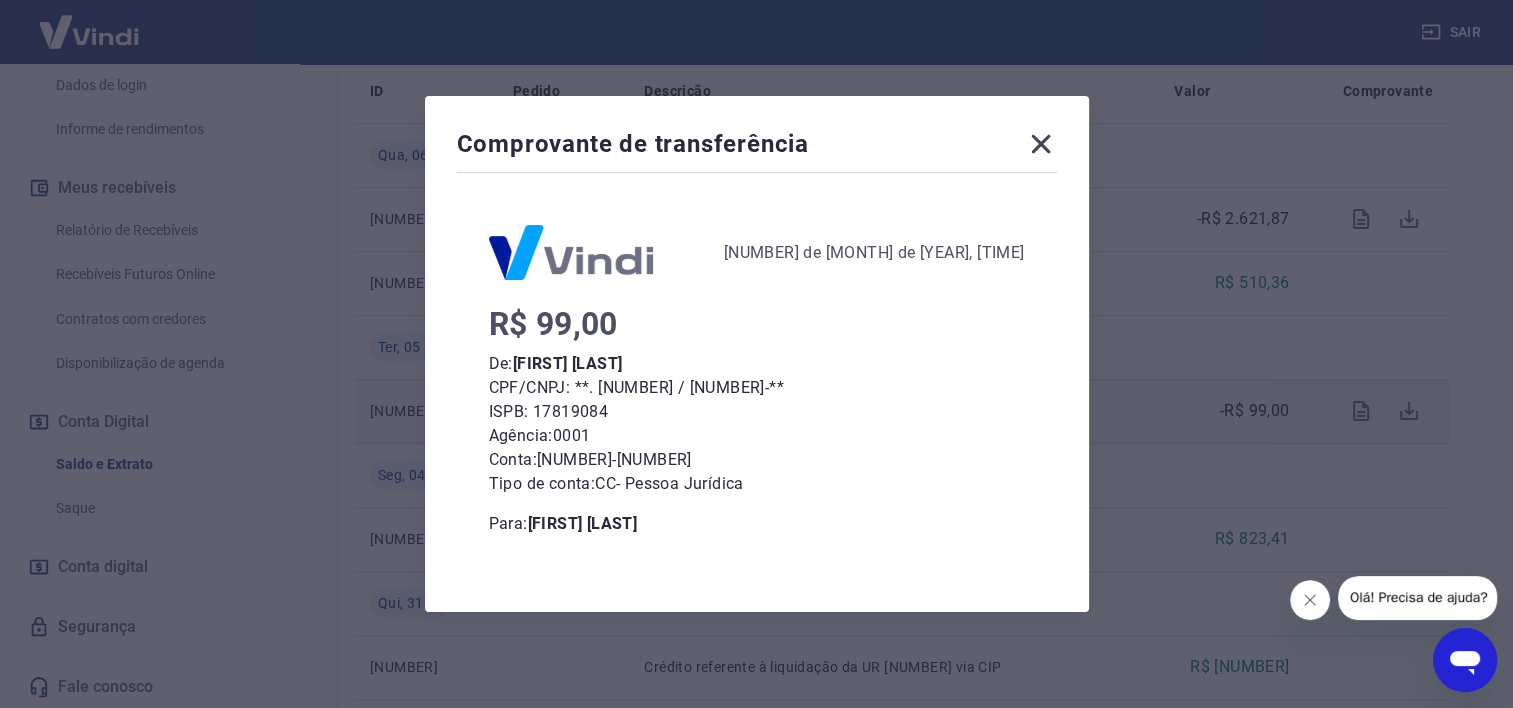 click 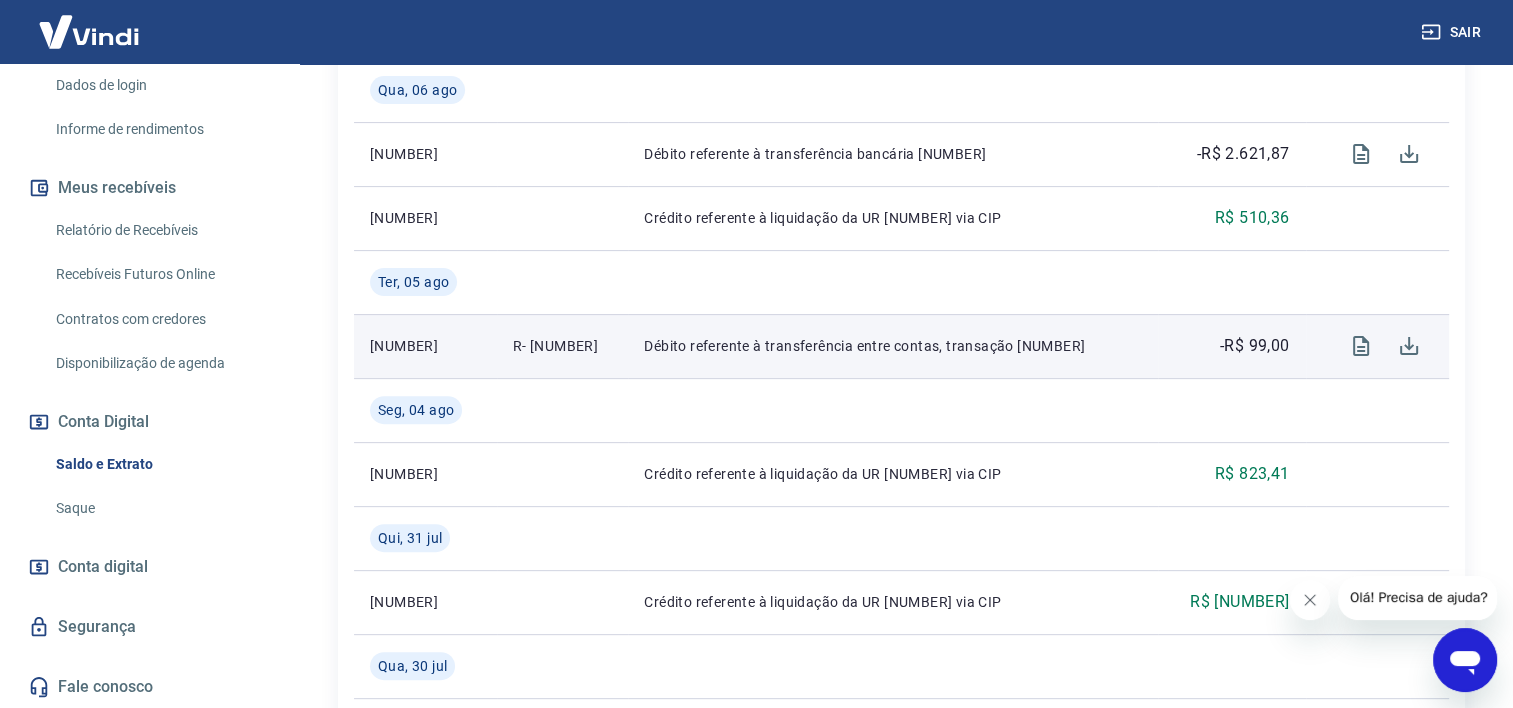 scroll, scrollTop: 600, scrollLeft: 0, axis: vertical 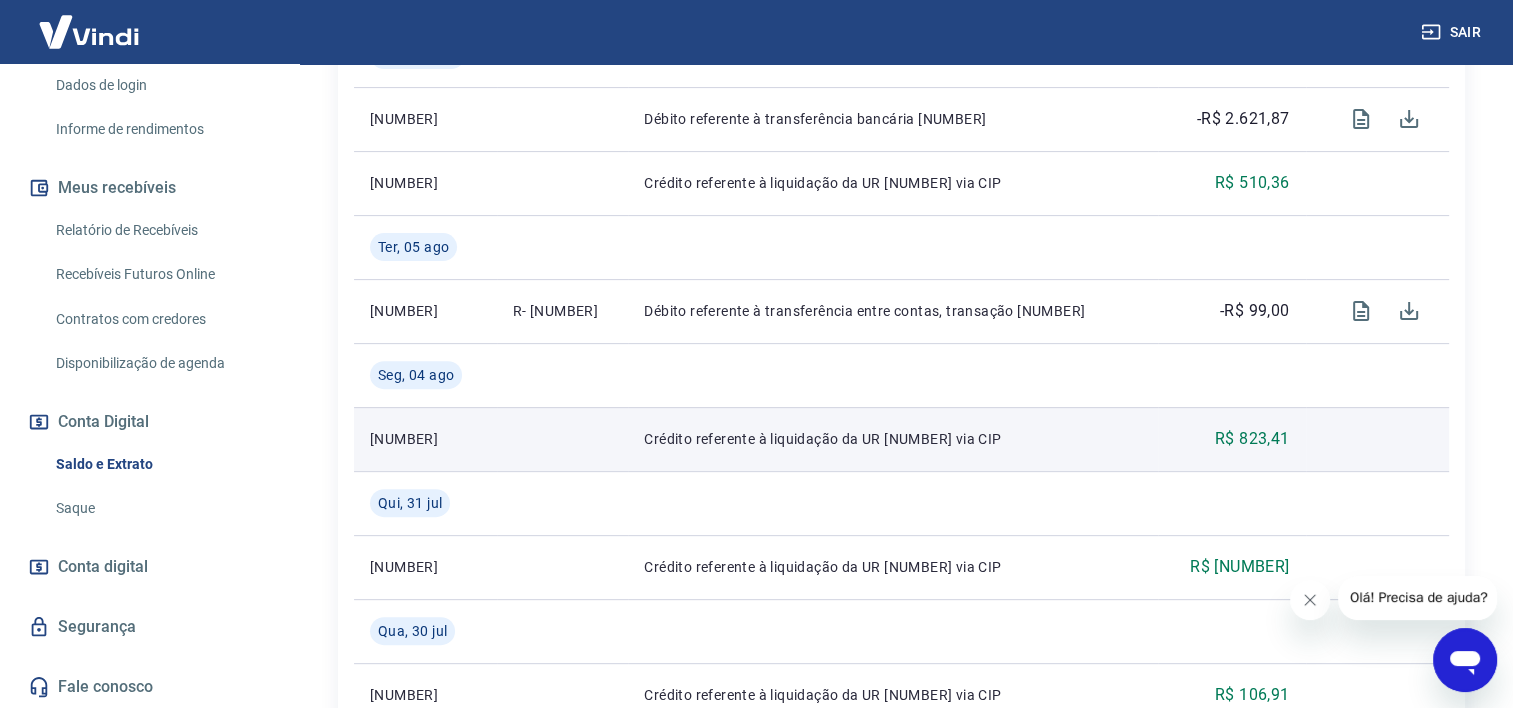 click on "Crédito referente à liquidação da UR [NUMBER] via CIP" at bounding box center [893, 439] 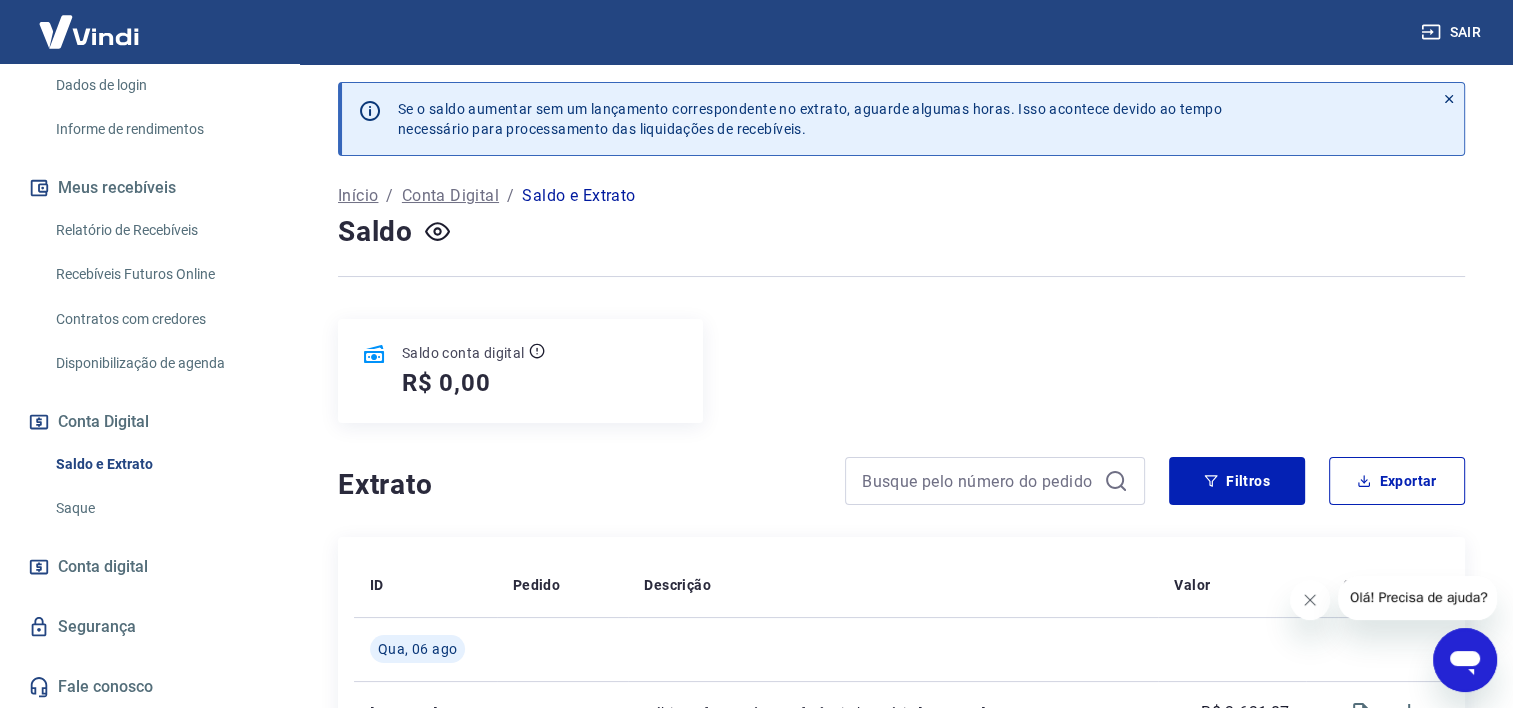 scroll, scrollTop: 0, scrollLeft: 0, axis: both 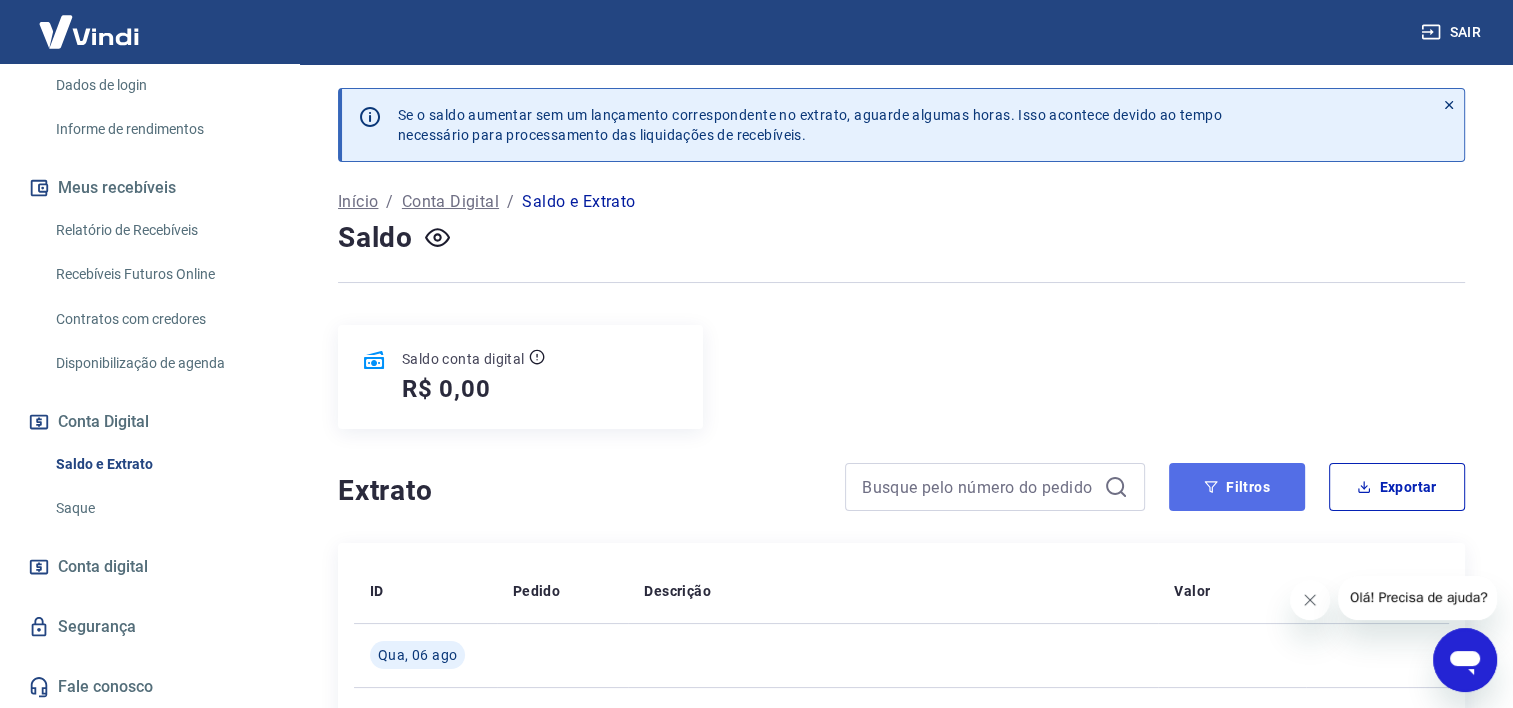click on "Filtros" at bounding box center (1237, 487) 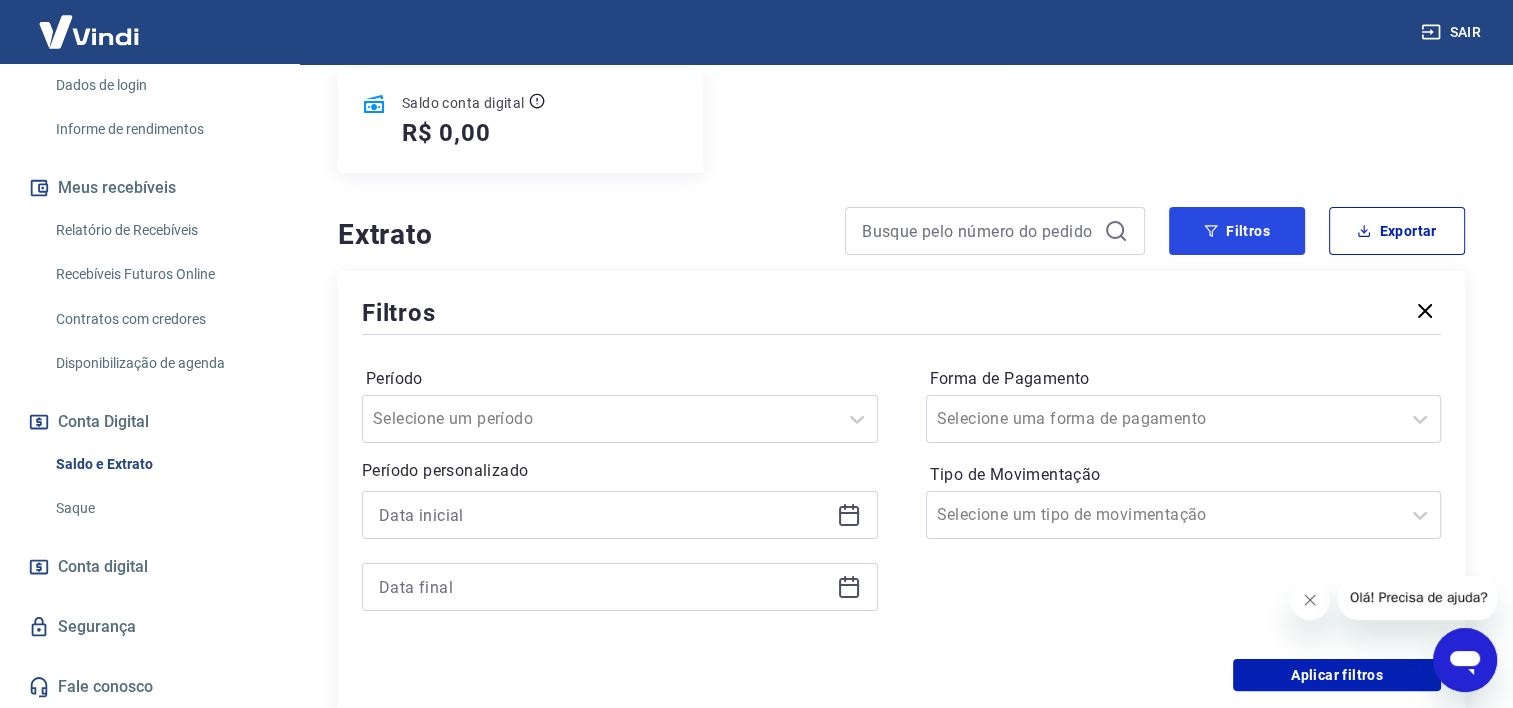 scroll, scrollTop: 300, scrollLeft: 0, axis: vertical 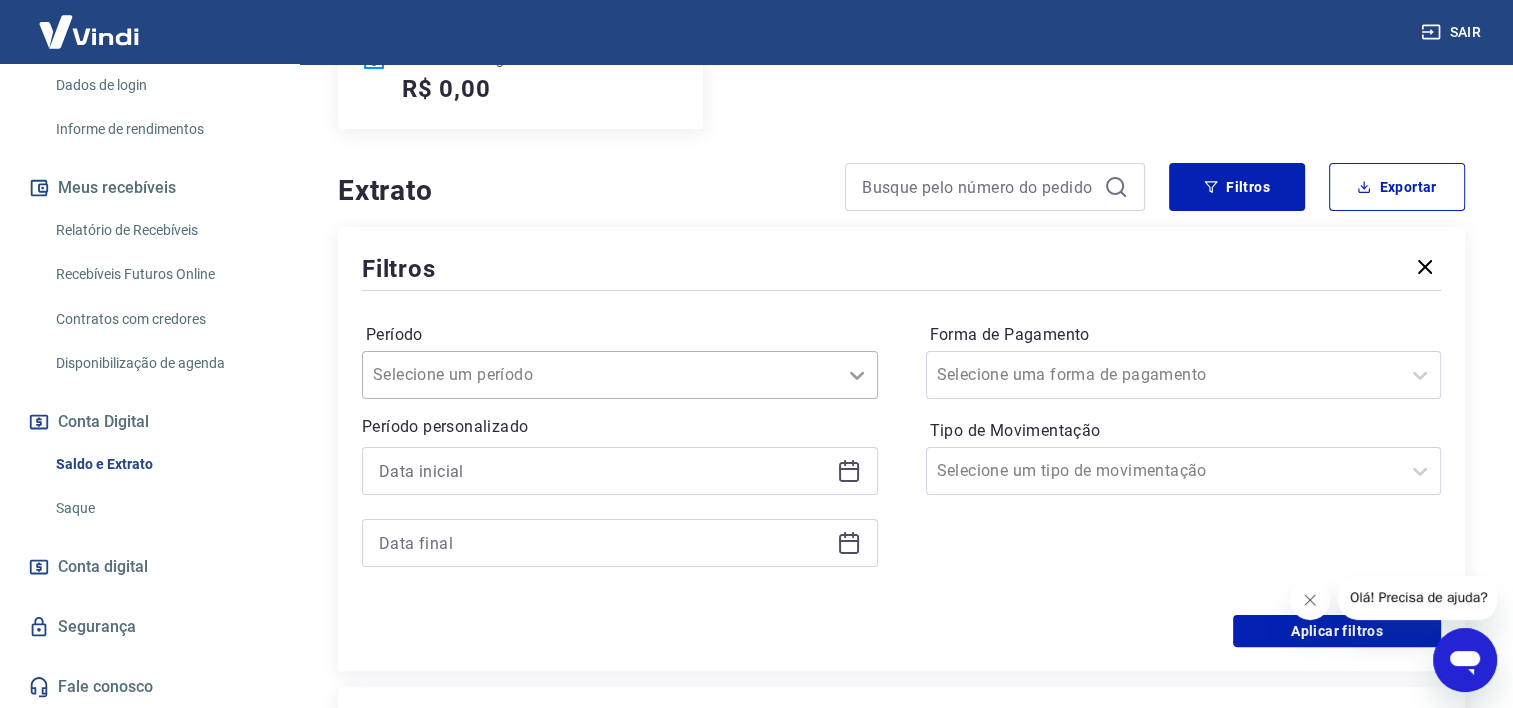 click 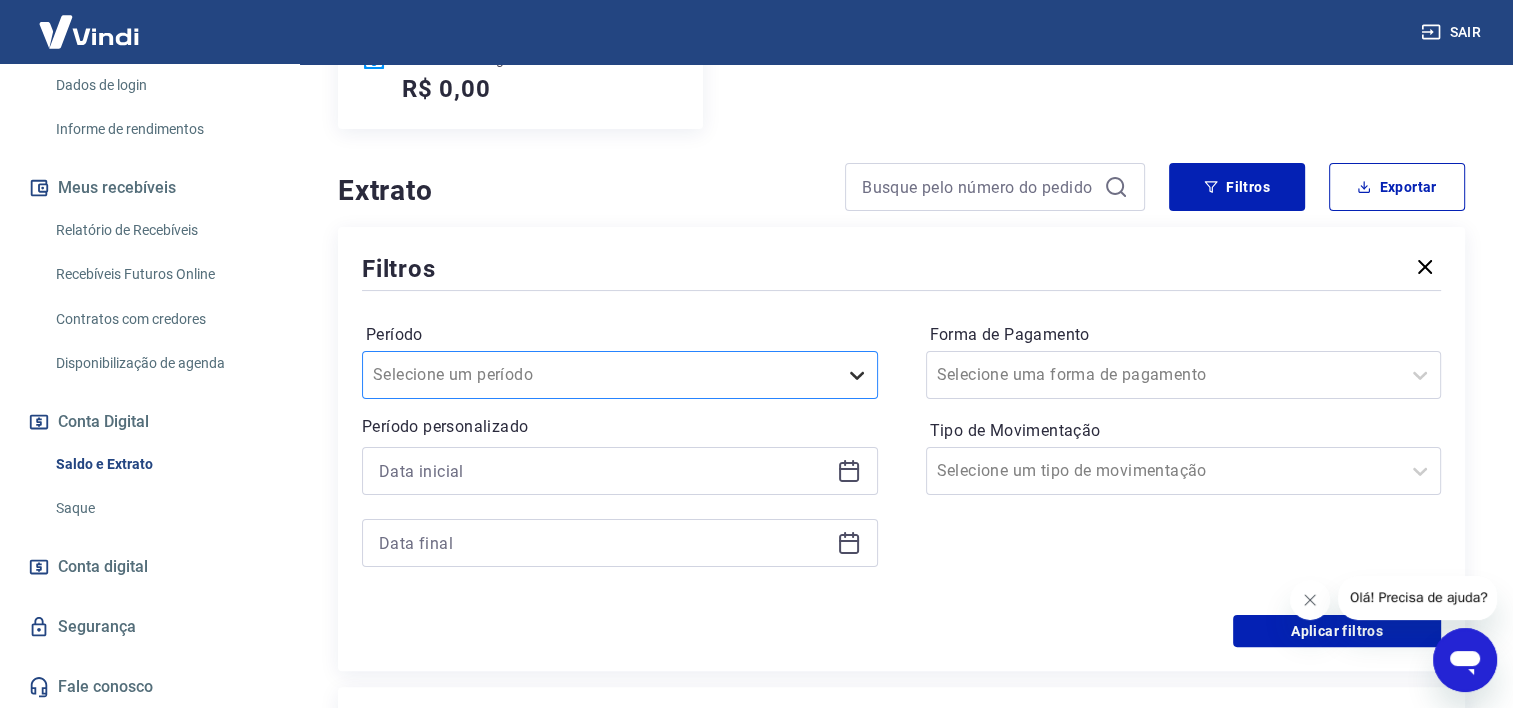 click 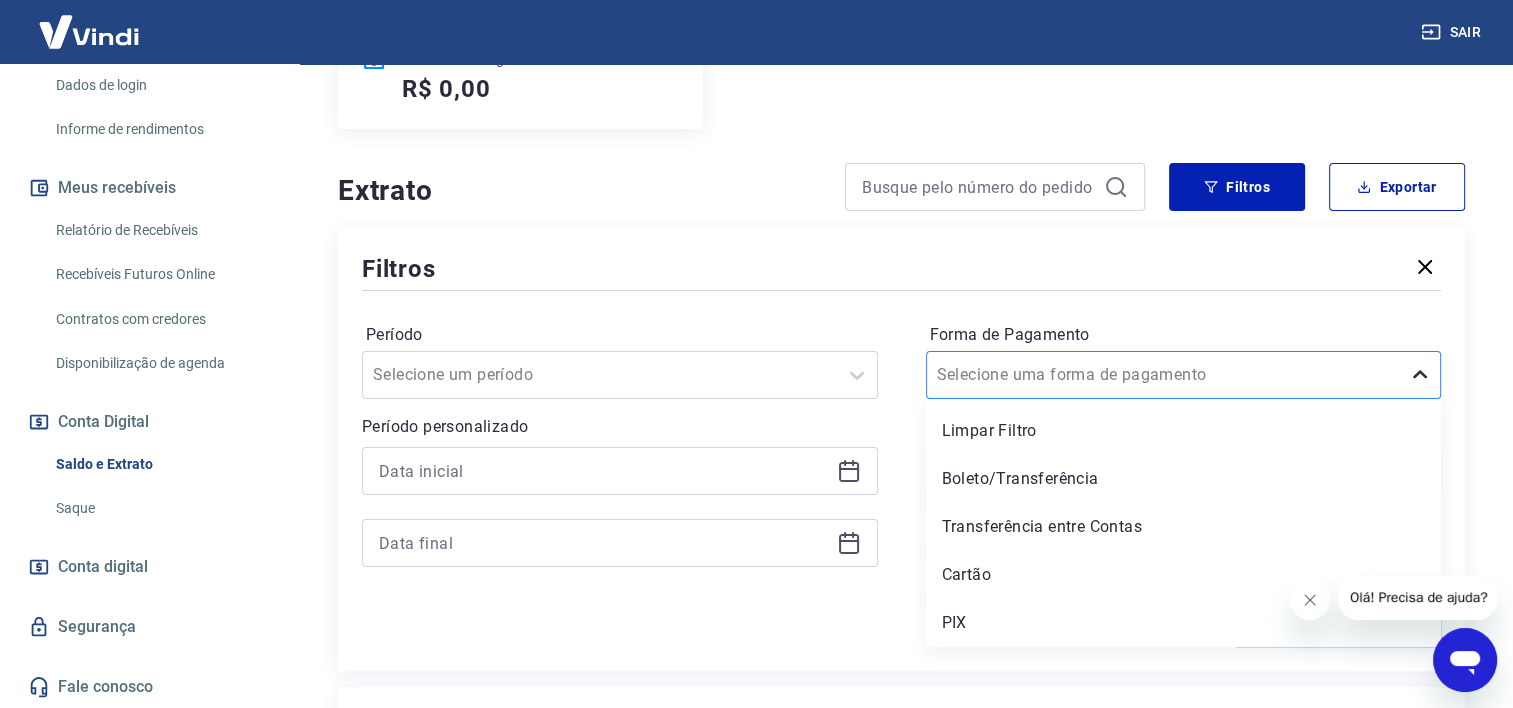 click 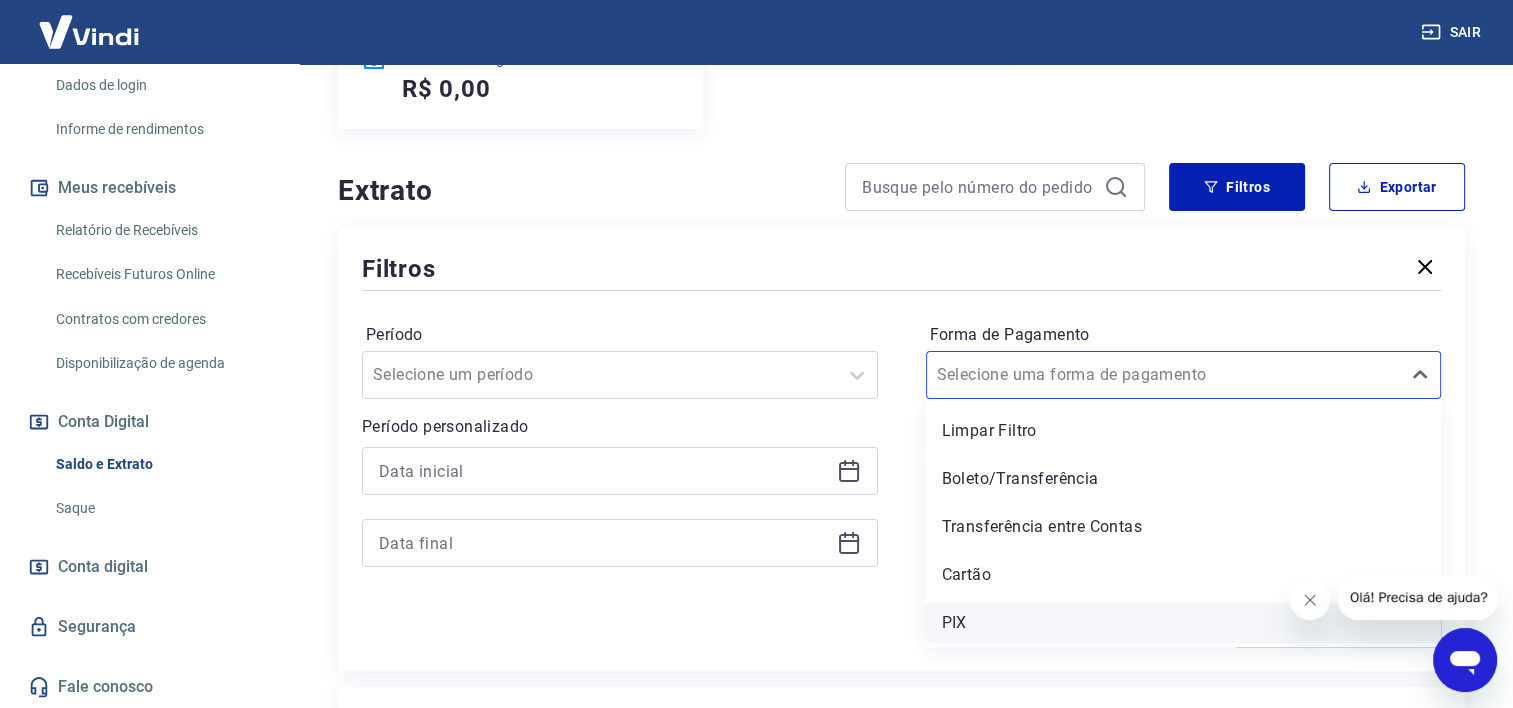 click on "PIX" at bounding box center [1184, 623] 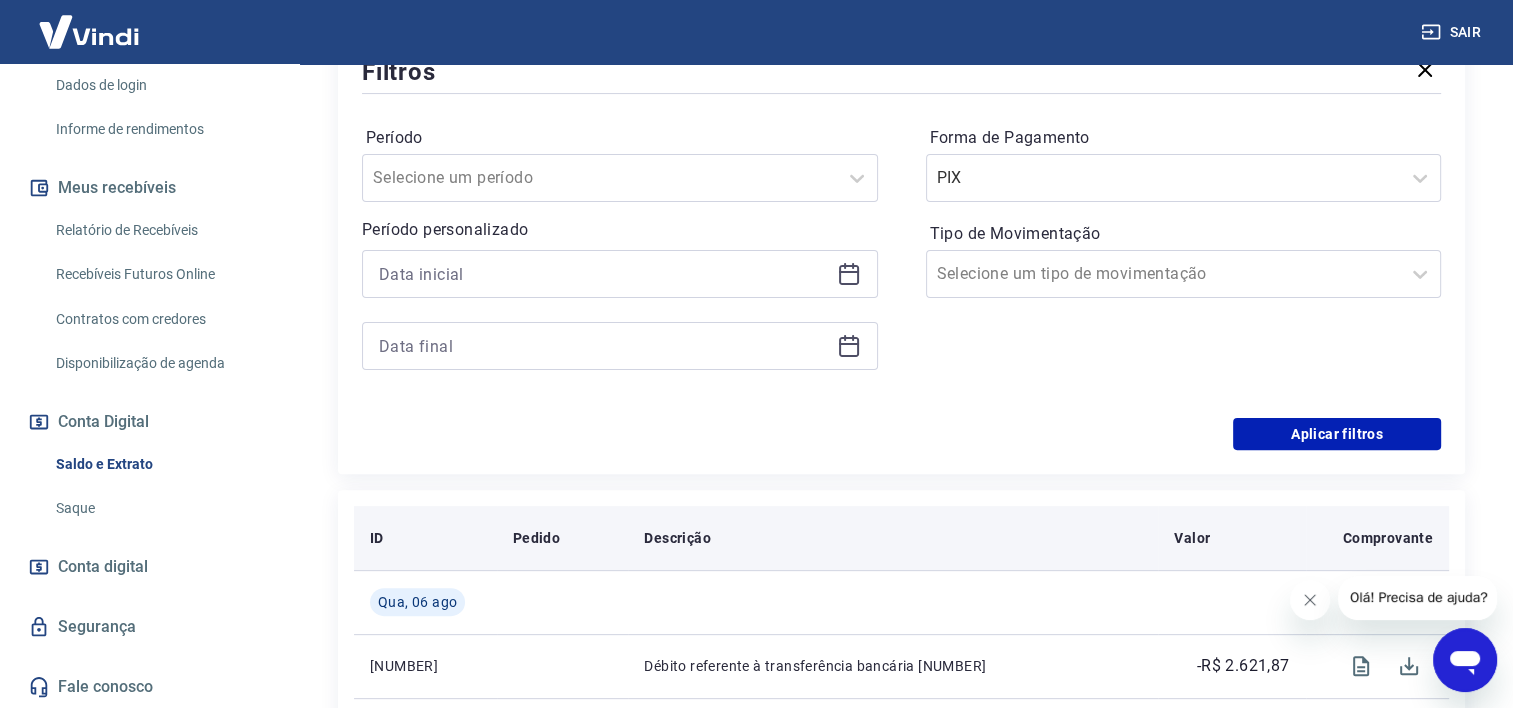 scroll, scrollTop: 500, scrollLeft: 0, axis: vertical 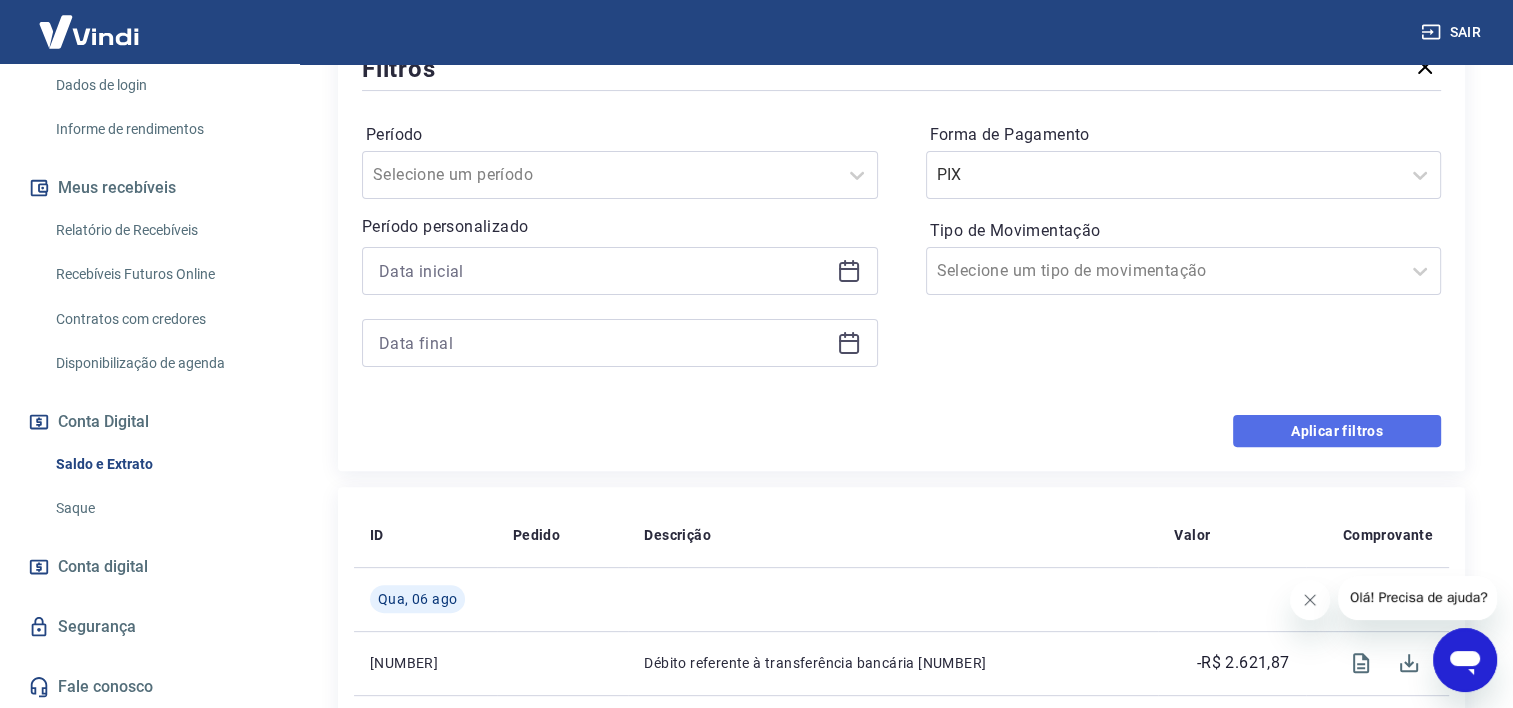 click on "Aplicar filtros" at bounding box center [1337, 431] 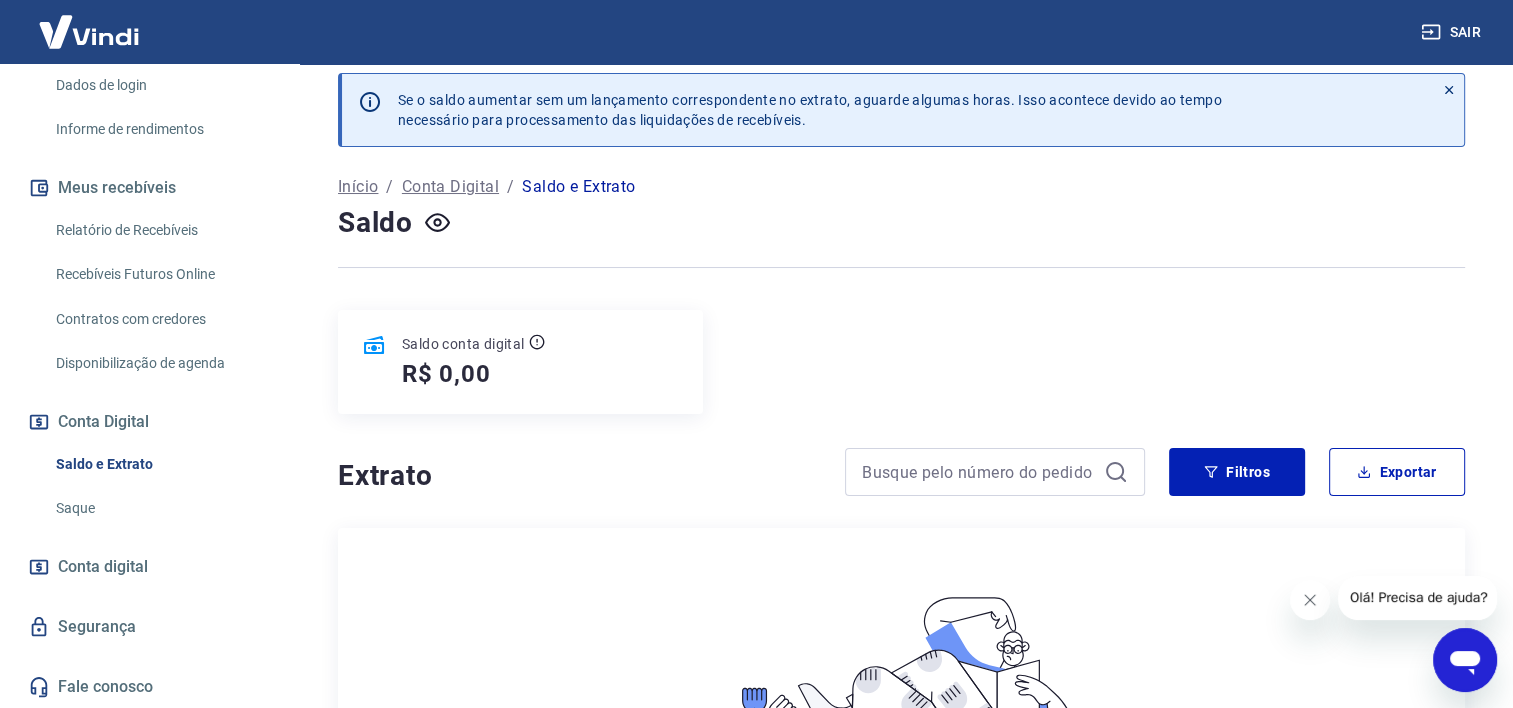 scroll, scrollTop: 0, scrollLeft: 0, axis: both 